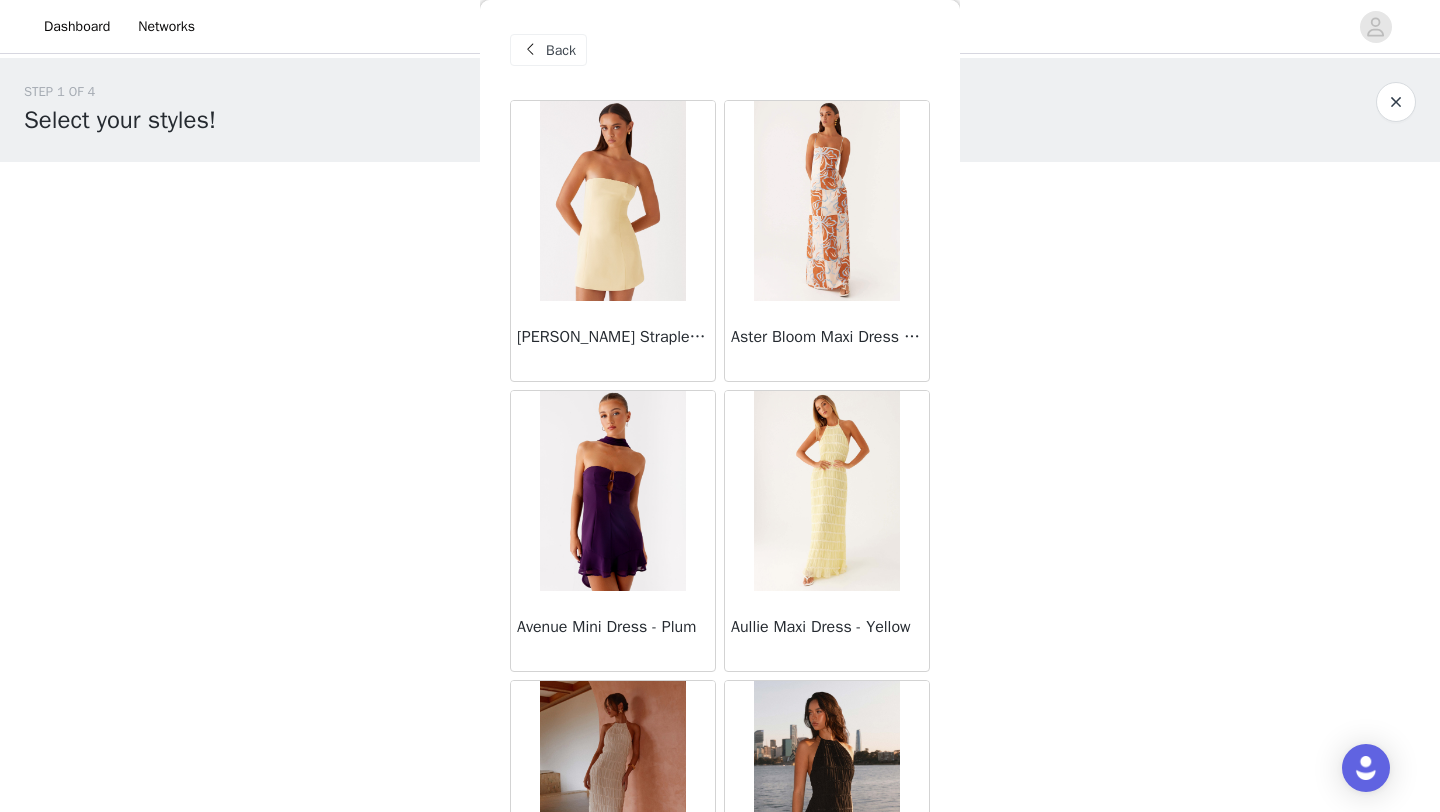scroll, scrollTop: 0, scrollLeft: 0, axis: both 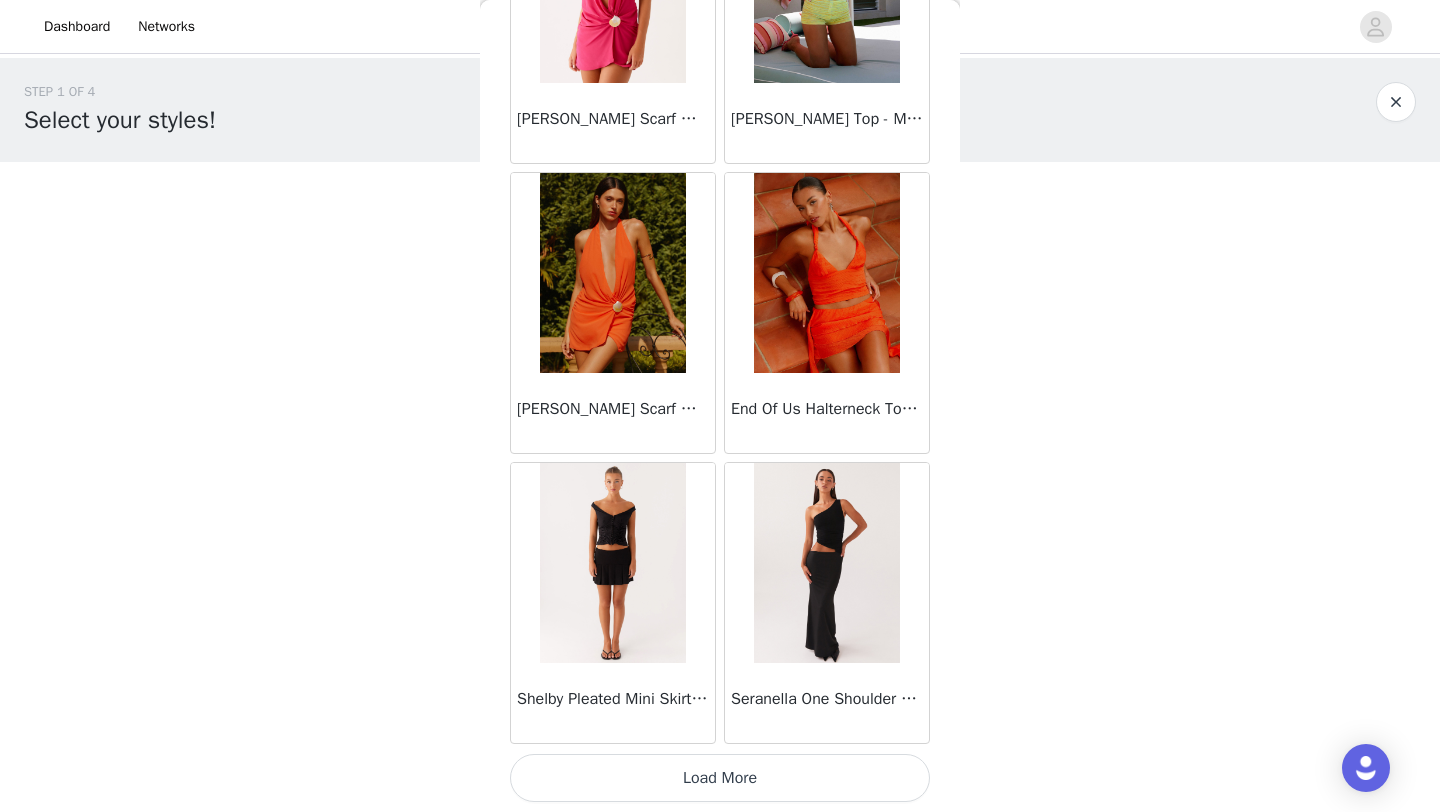click on "Load More" at bounding box center (720, 778) 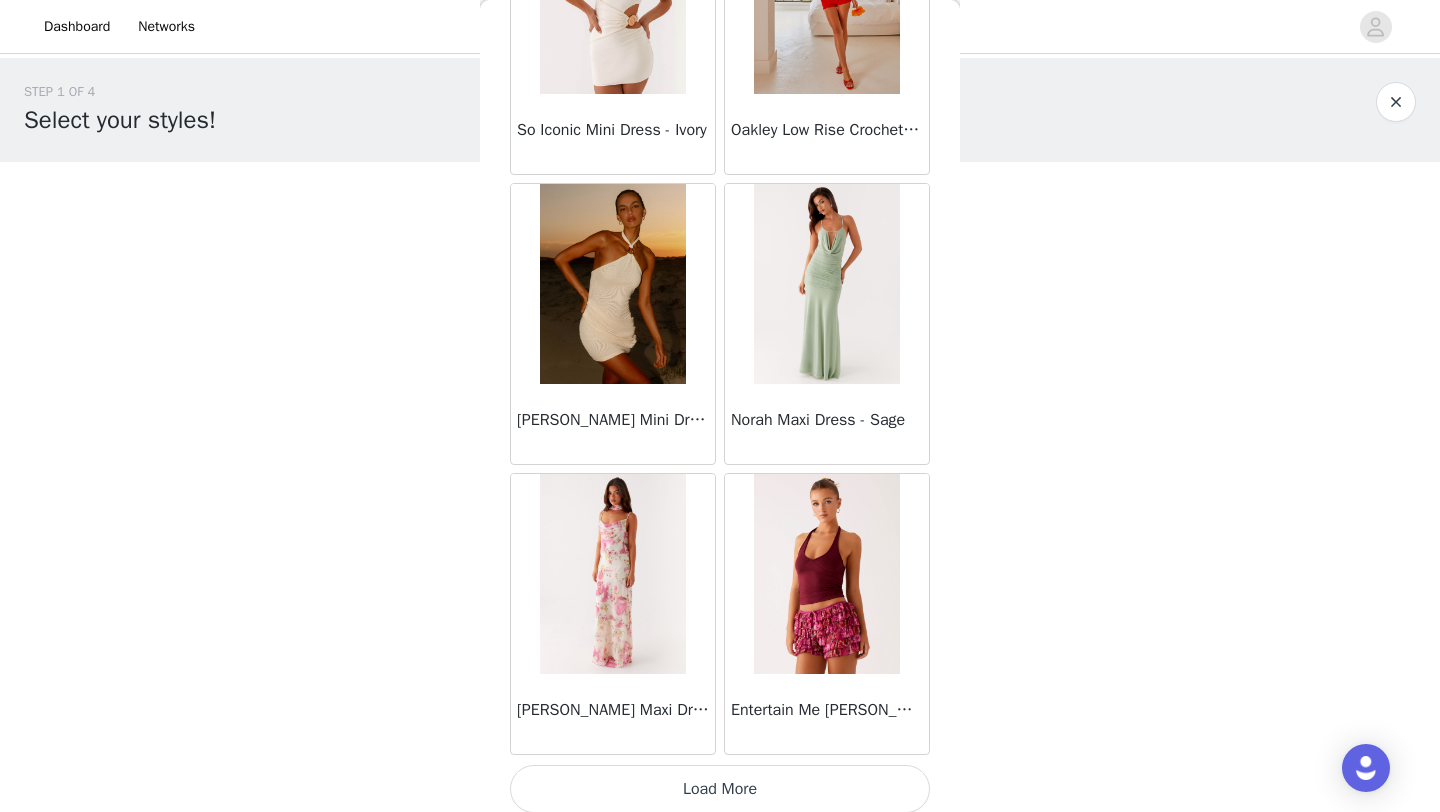scroll, scrollTop: 22548, scrollLeft: 0, axis: vertical 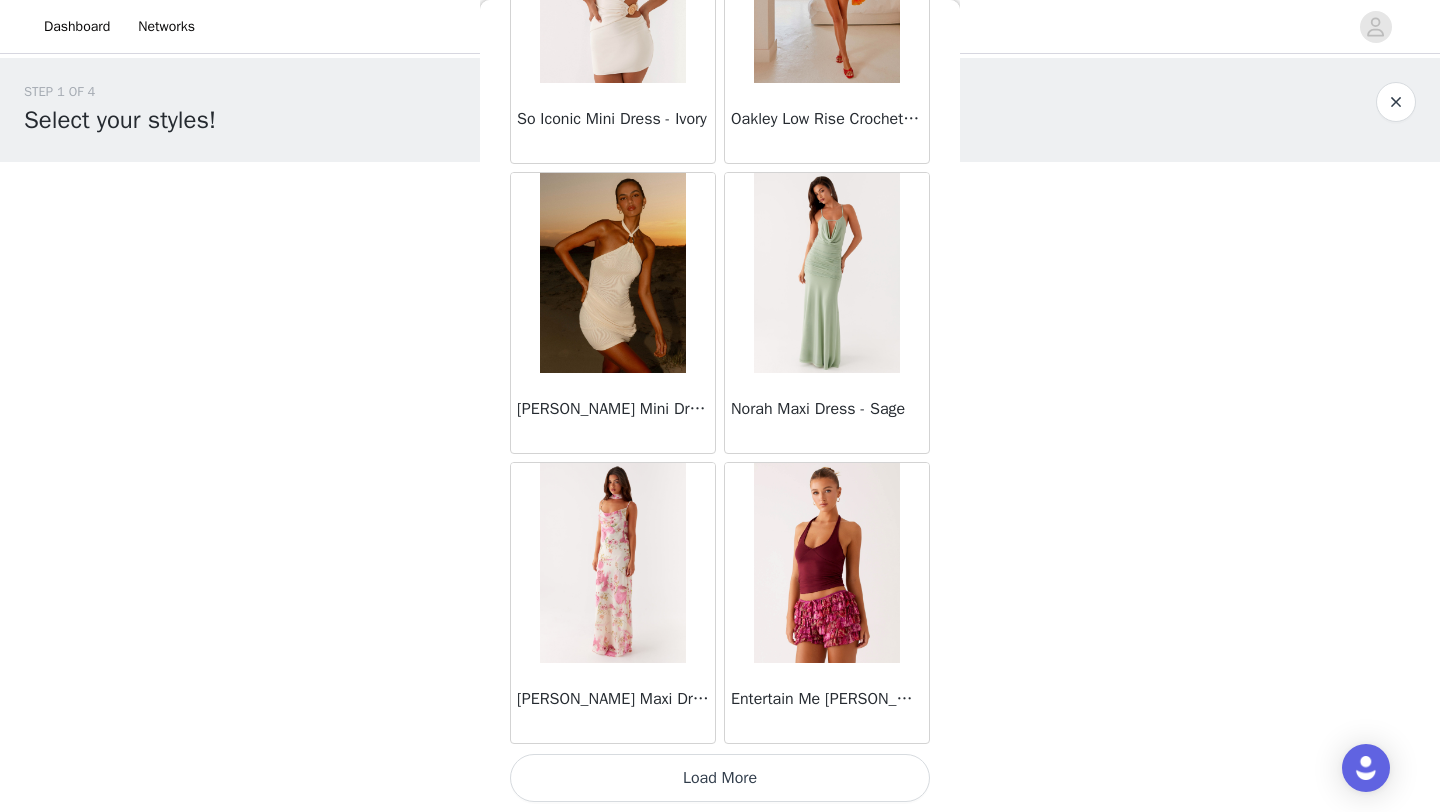 click on "Load More" at bounding box center [720, 778] 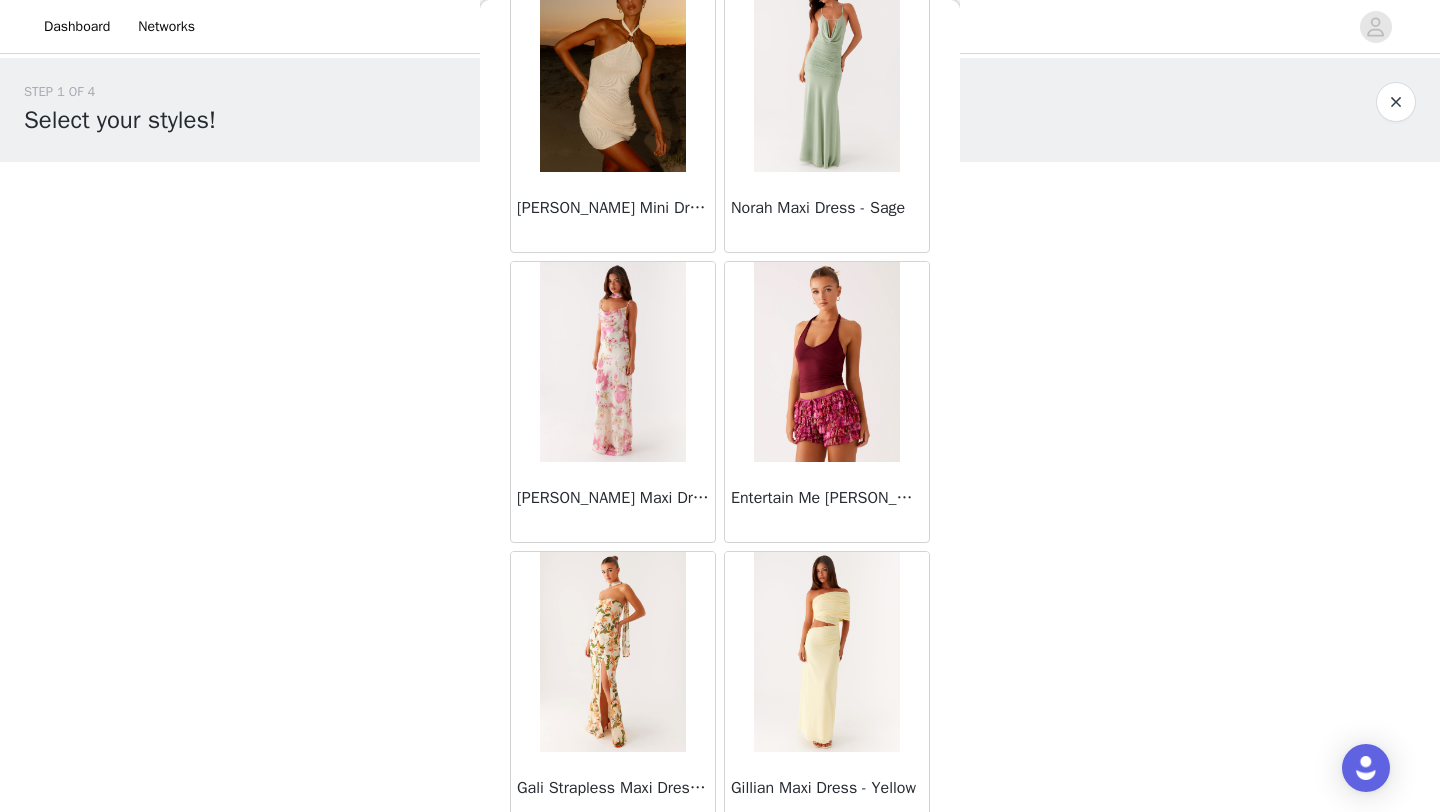 scroll, scrollTop: 22764, scrollLeft: 0, axis: vertical 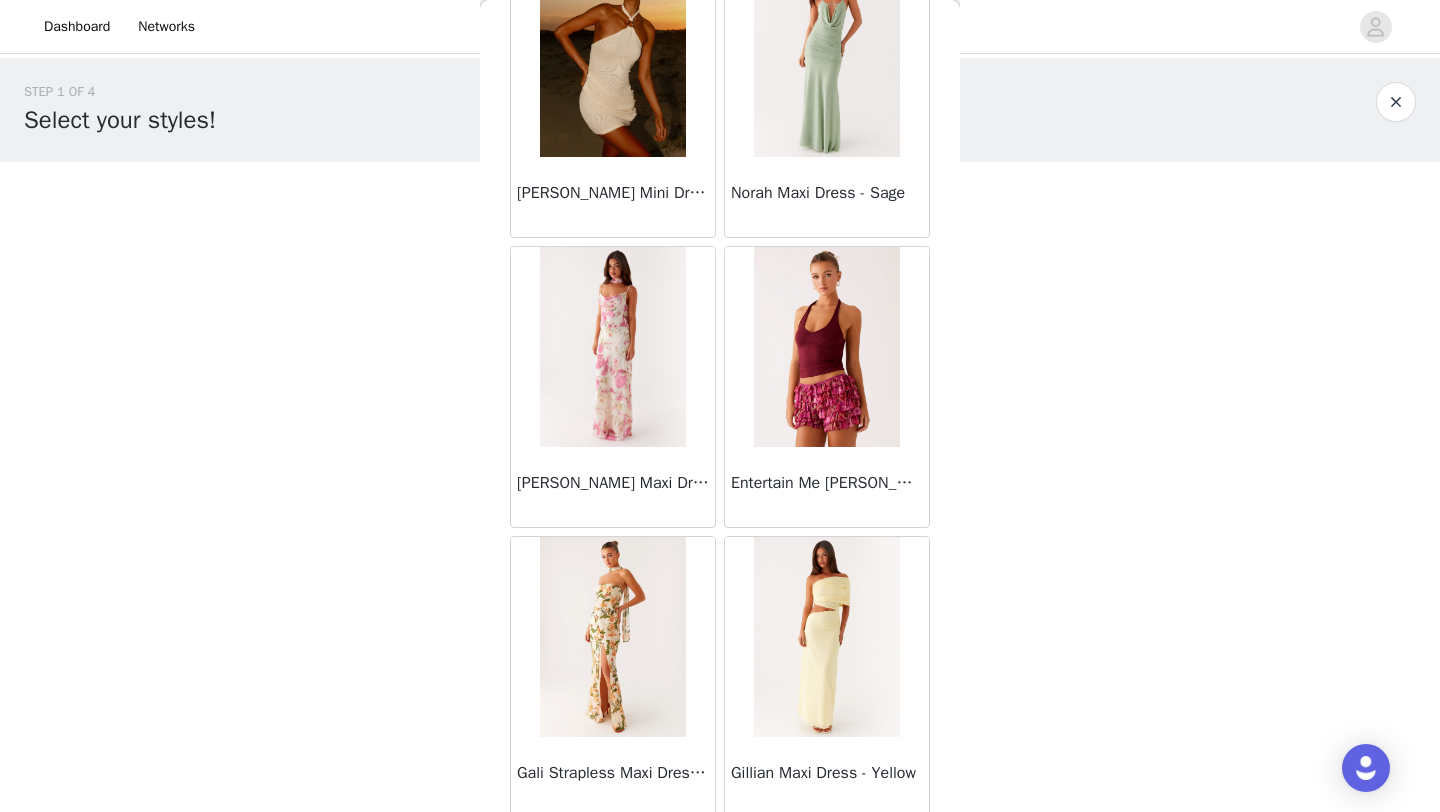 click at bounding box center (612, 347) 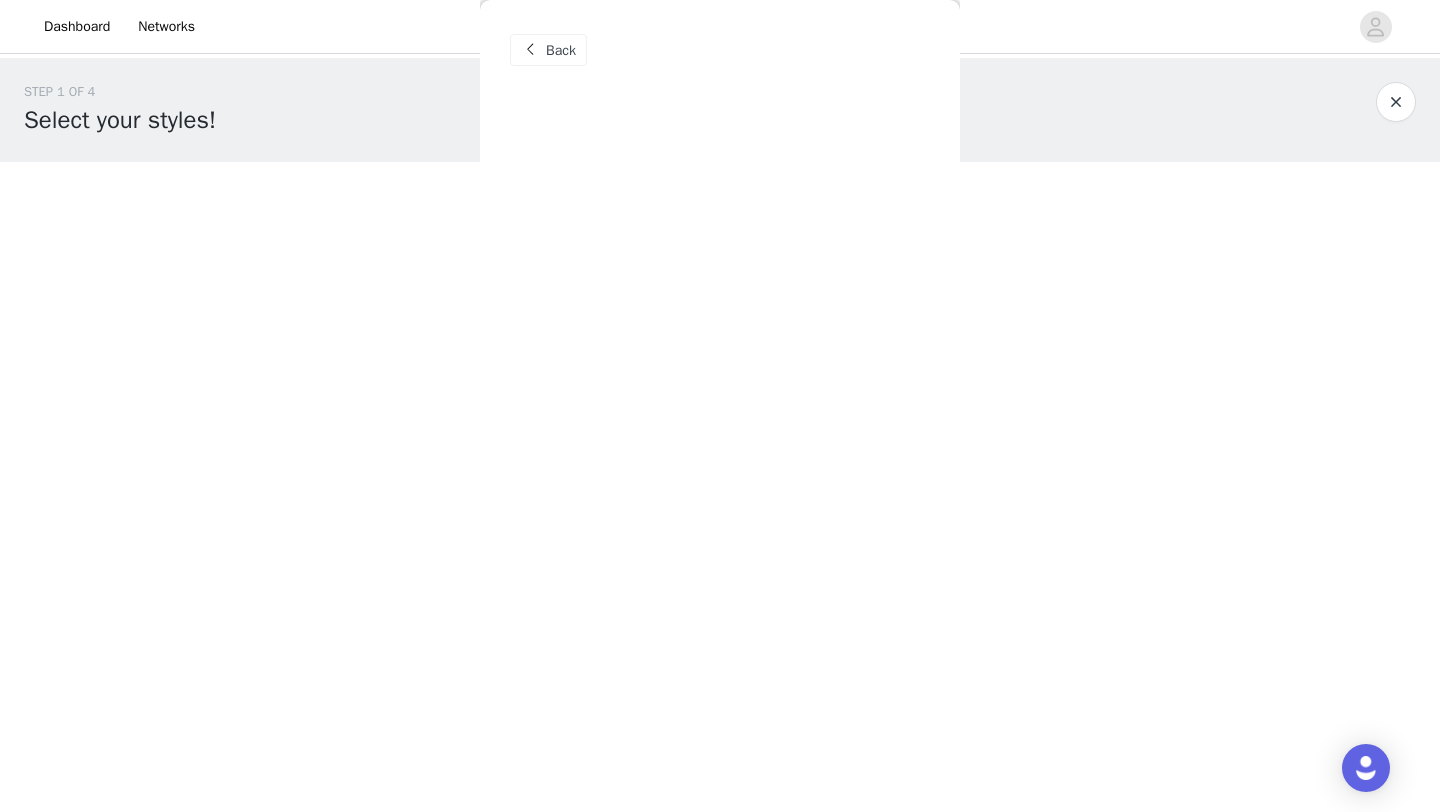 scroll, scrollTop: 0, scrollLeft: 0, axis: both 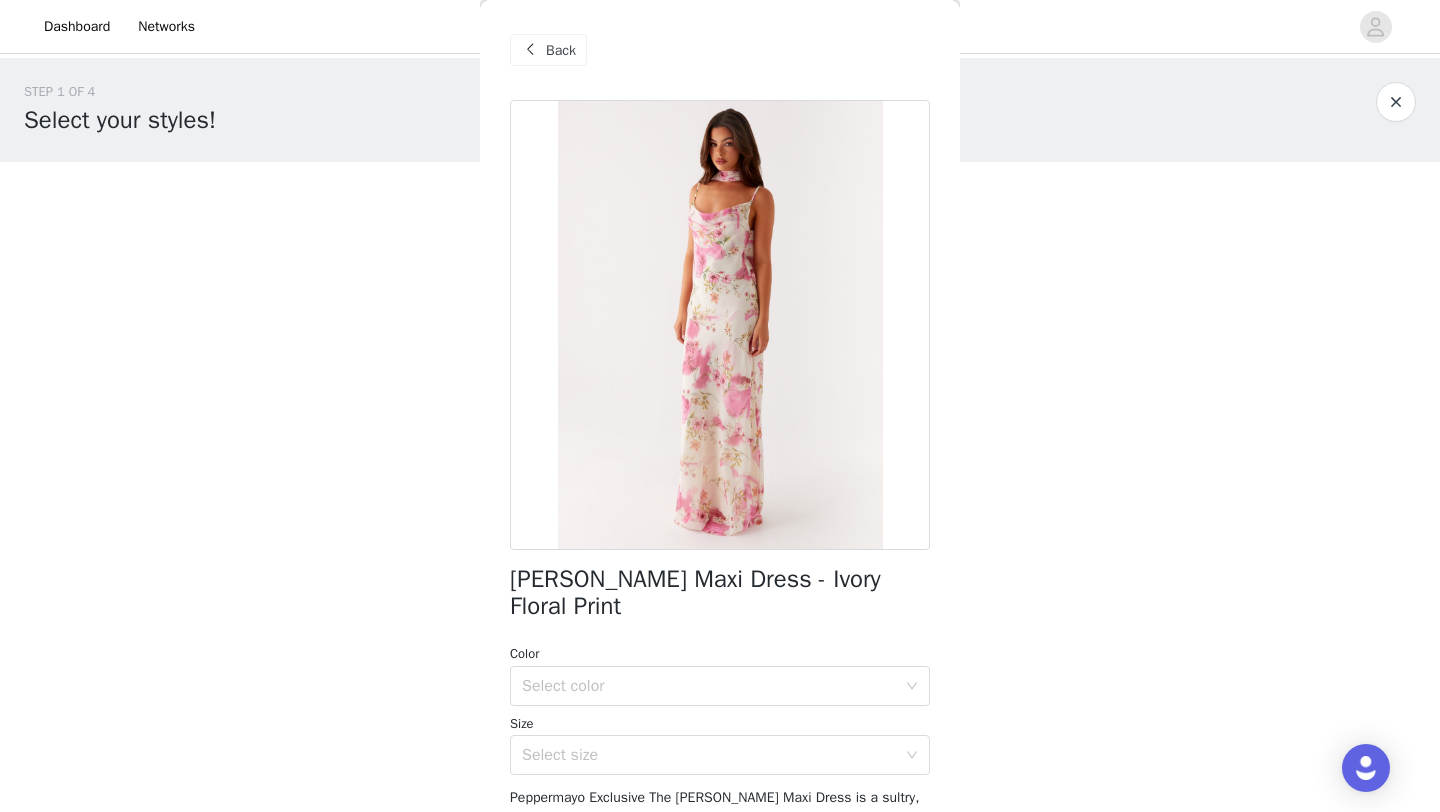 click on "Back" at bounding box center [561, 50] 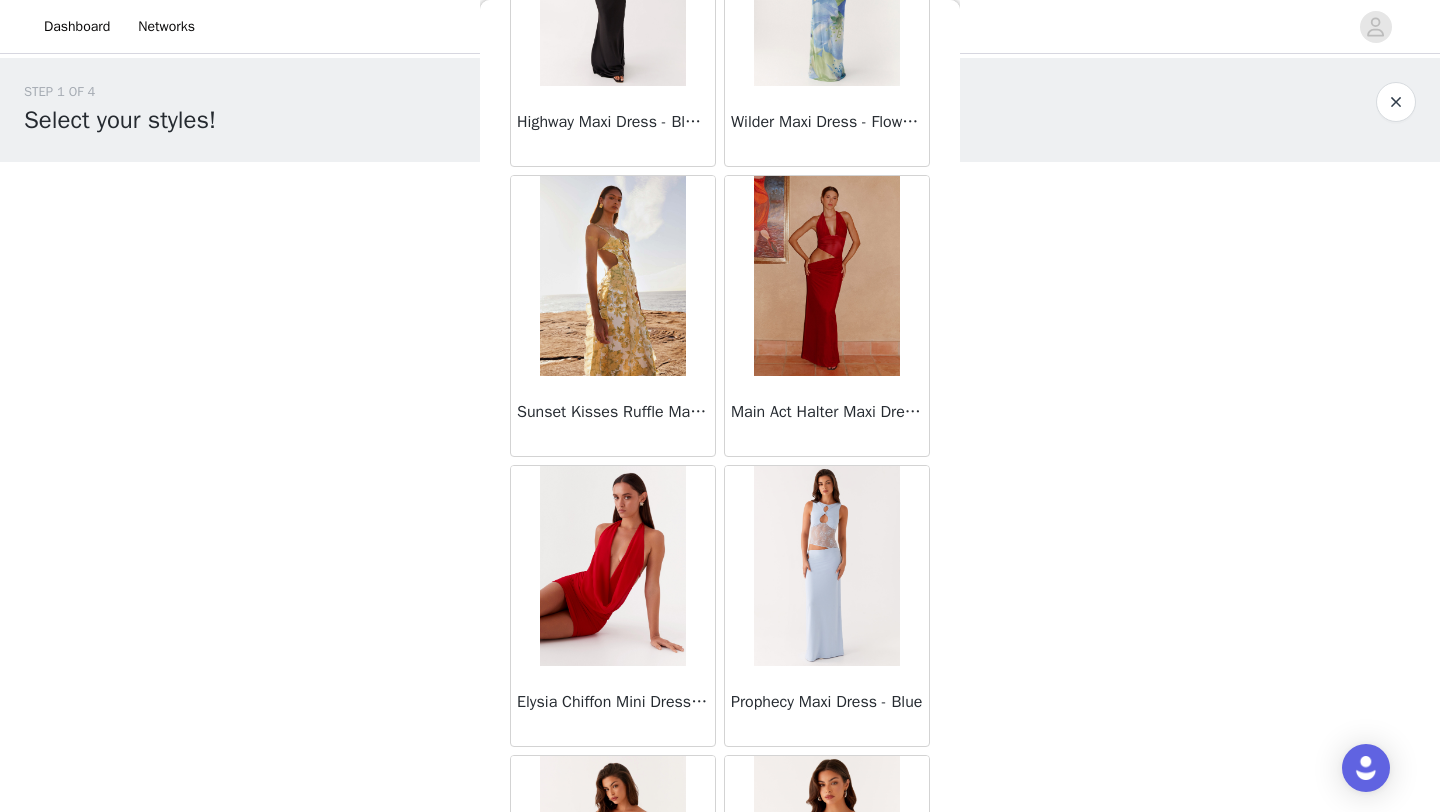 scroll, scrollTop: 23718, scrollLeft: 0, axis: vertical 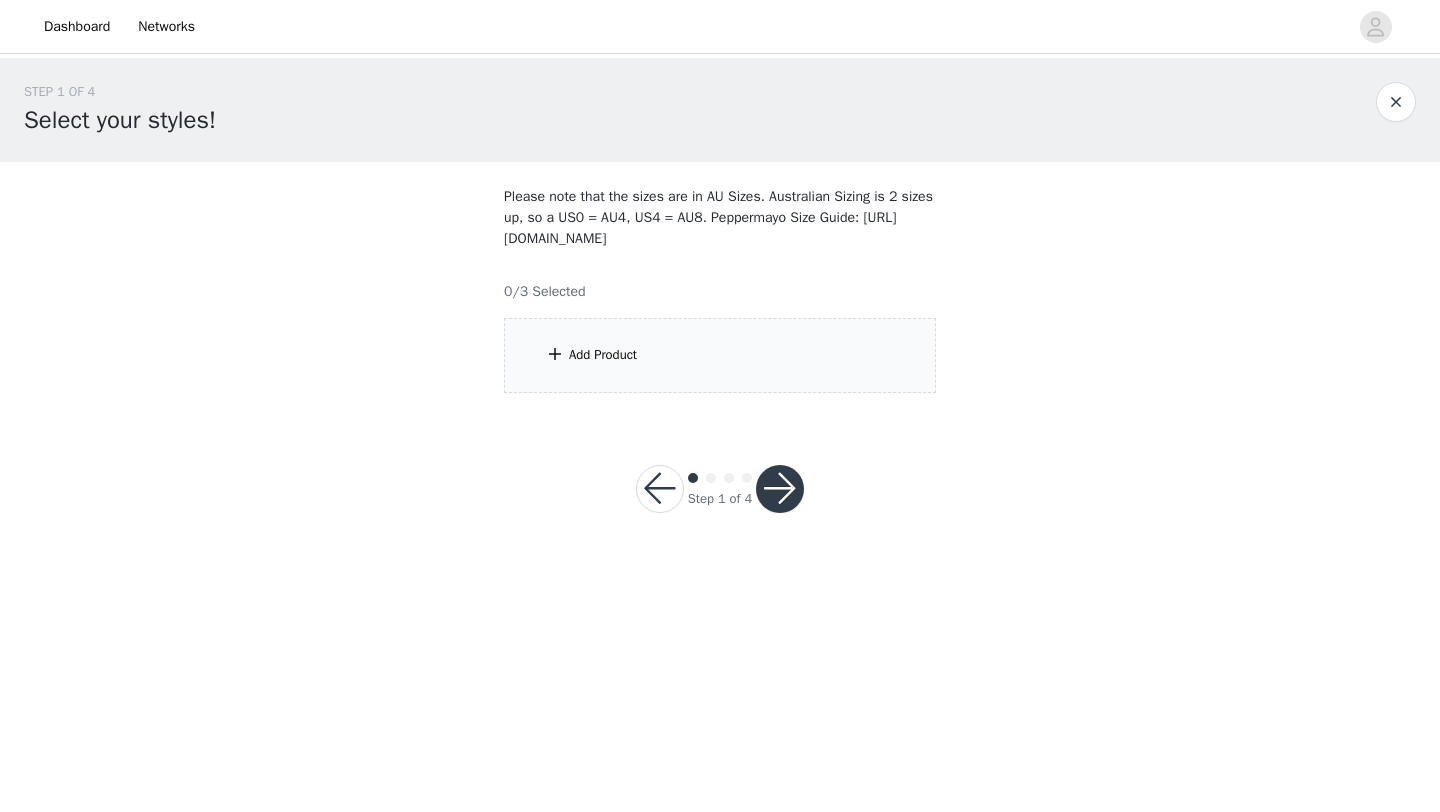 click on "Add Product" at bounding box center [603, 355] 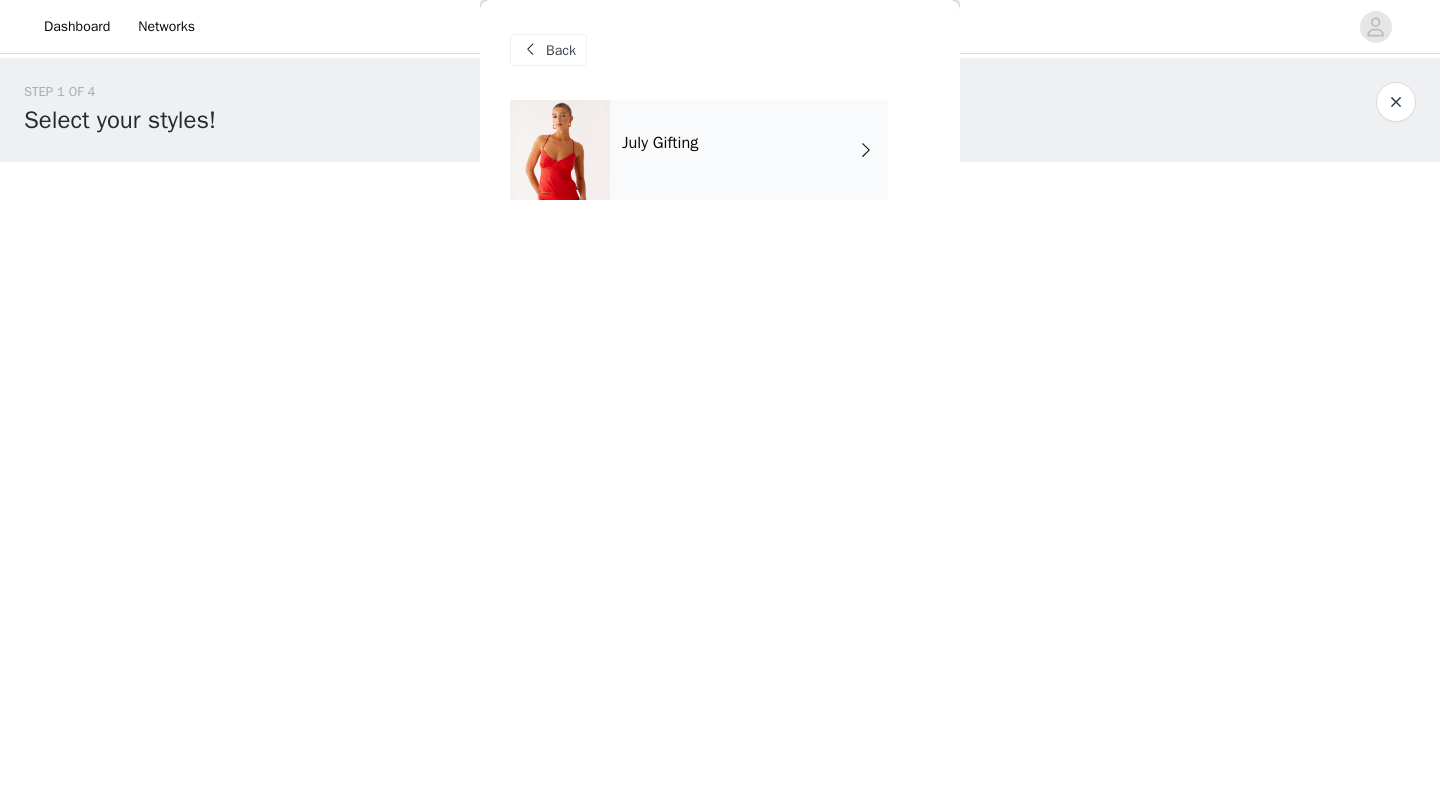 click on "July Gifting" at bounding box center [749, 150] 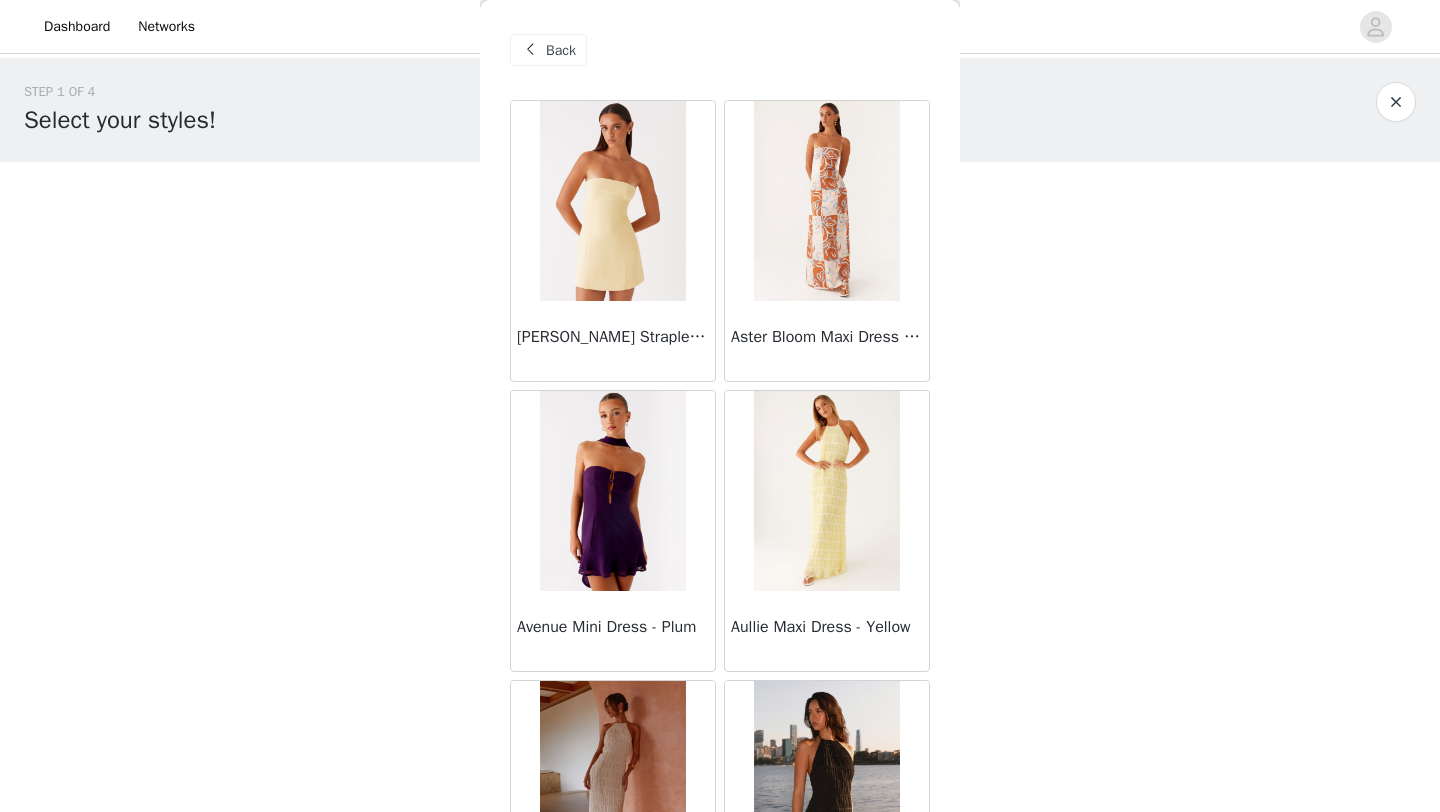 scroll, scrollTop: 2248, scrollLeft: 0, axis: vertical 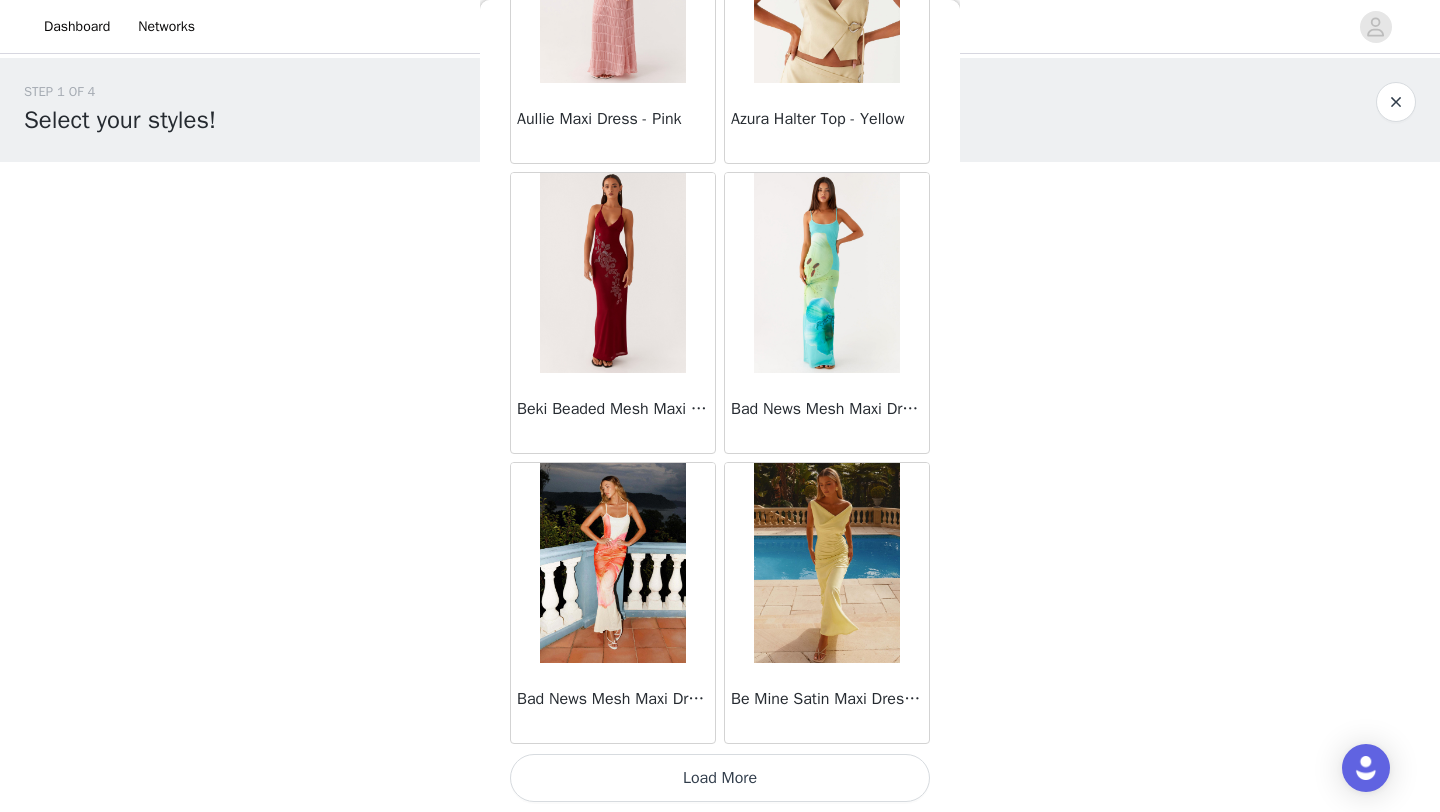 click on "Load More" at bounding box center (720, 778) 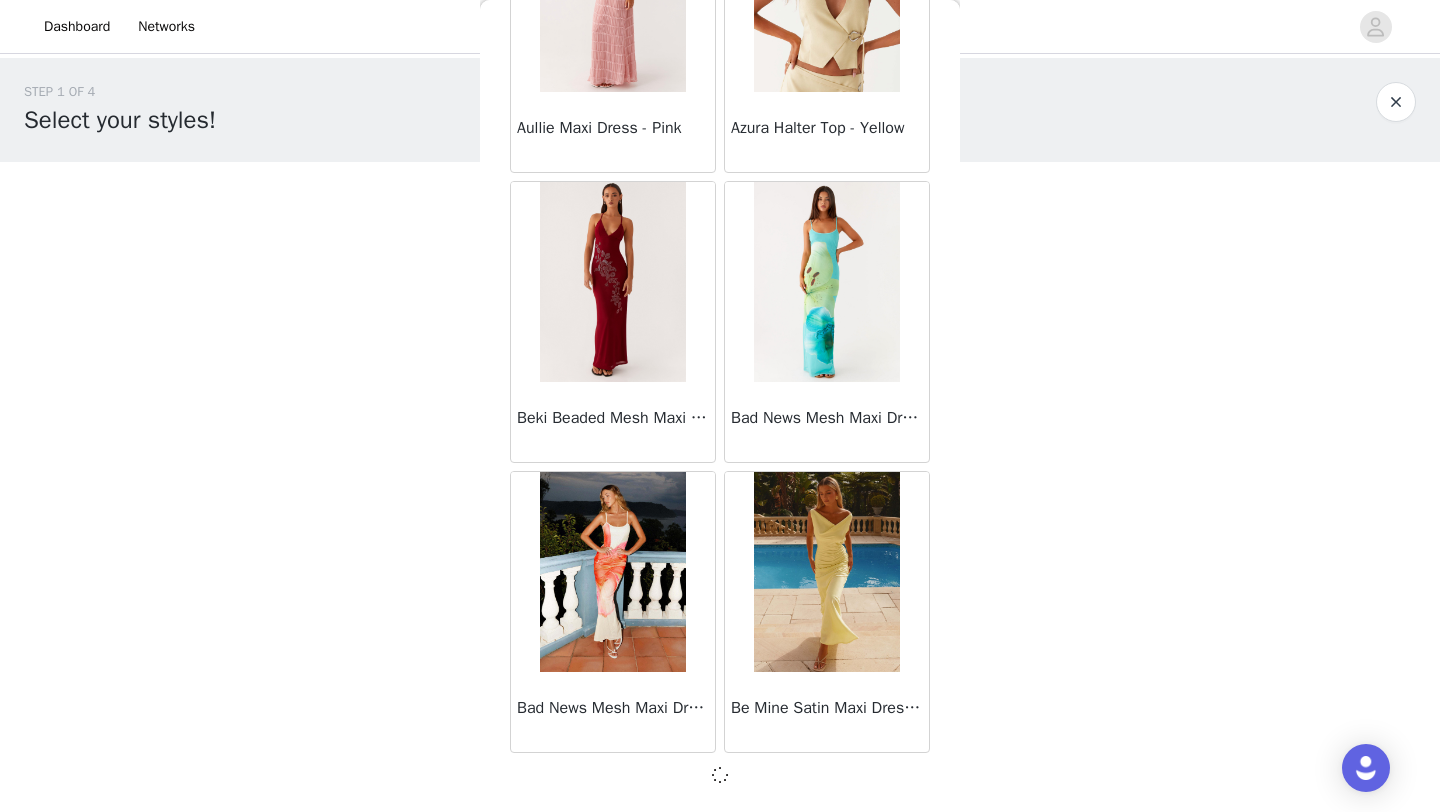 scroll, scrollTop: 2239, scrollLeft: 0, axis: vertical 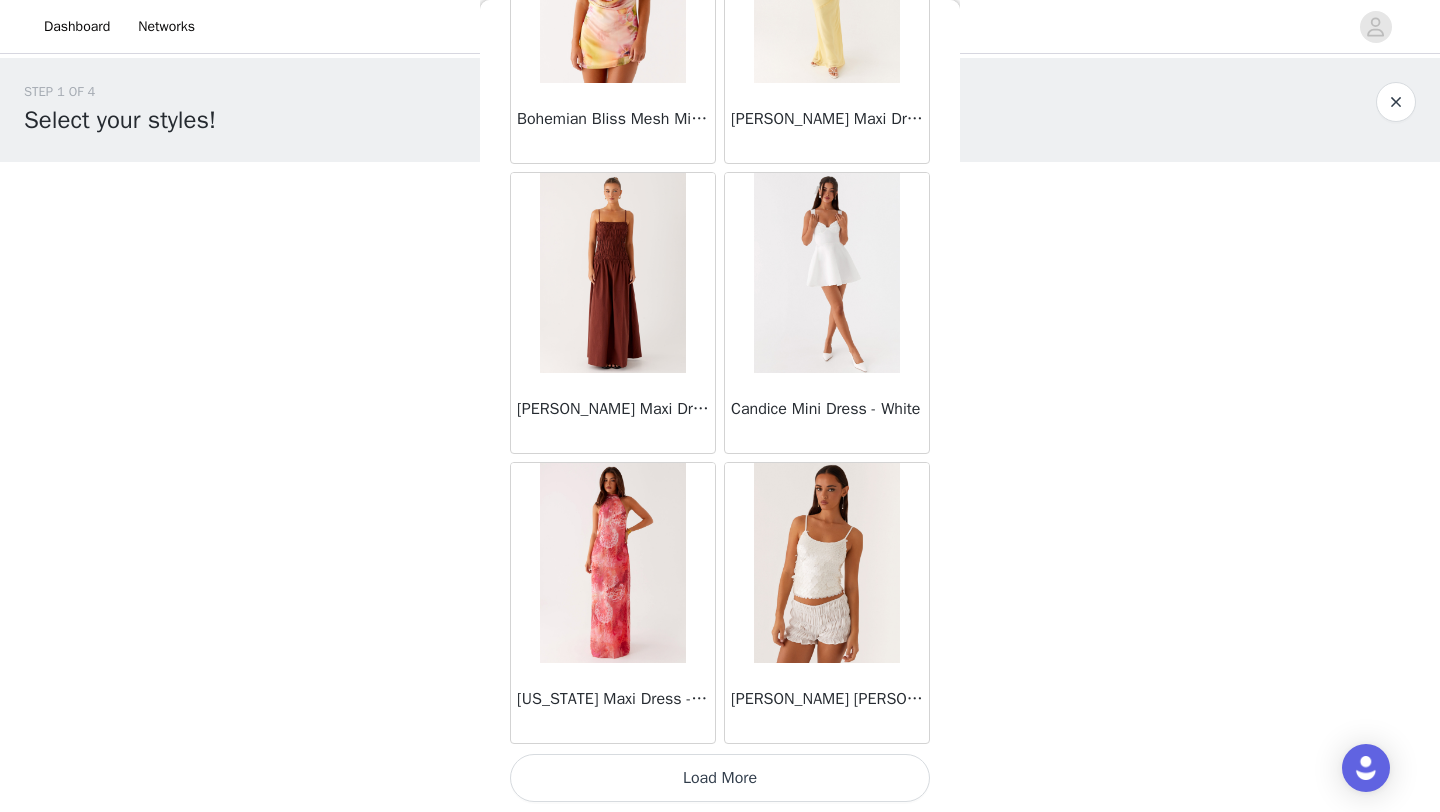 click on "Load More" at bounding box center (720, 778) 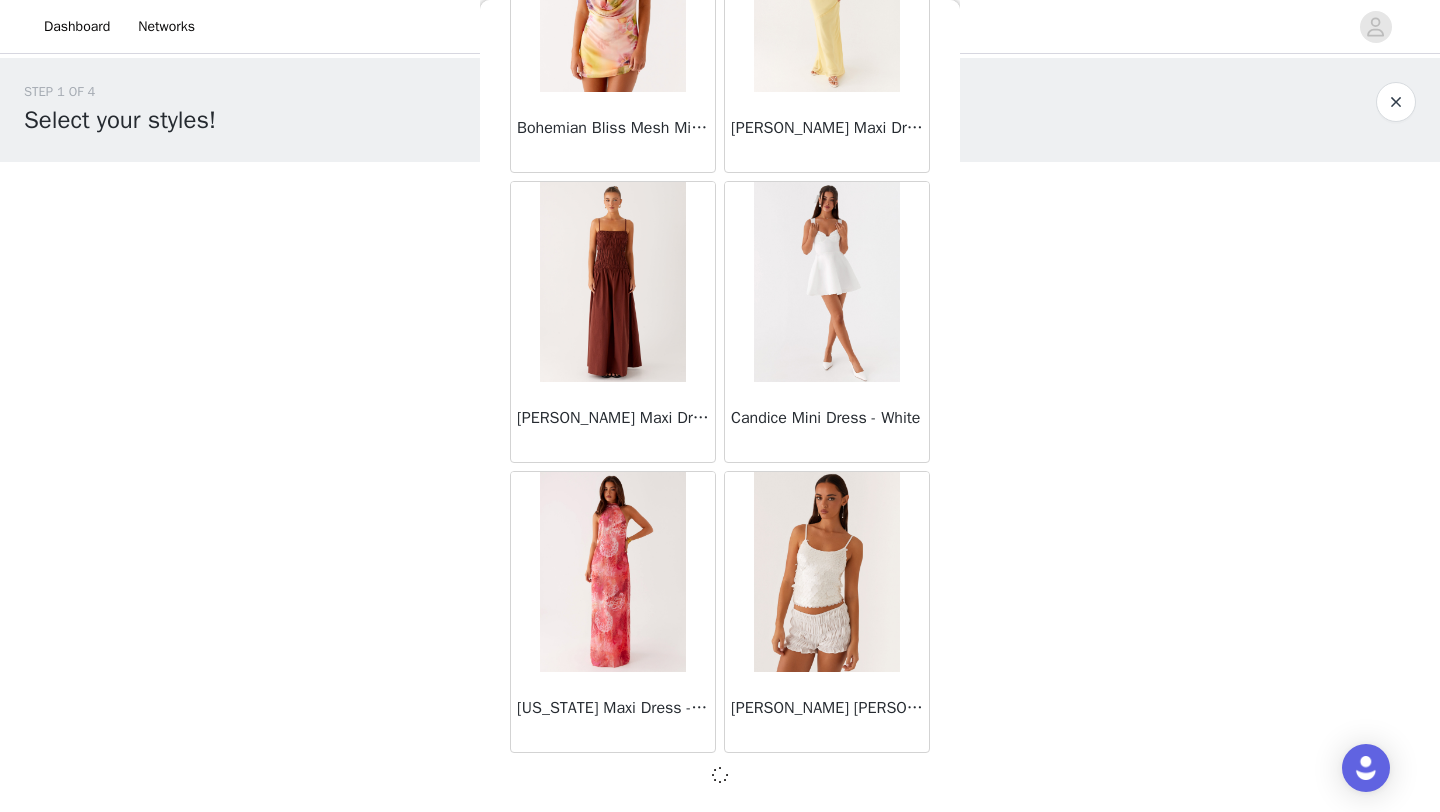 scroll, scrollTop: 5139, scrollLeft: 0, axis: vertical 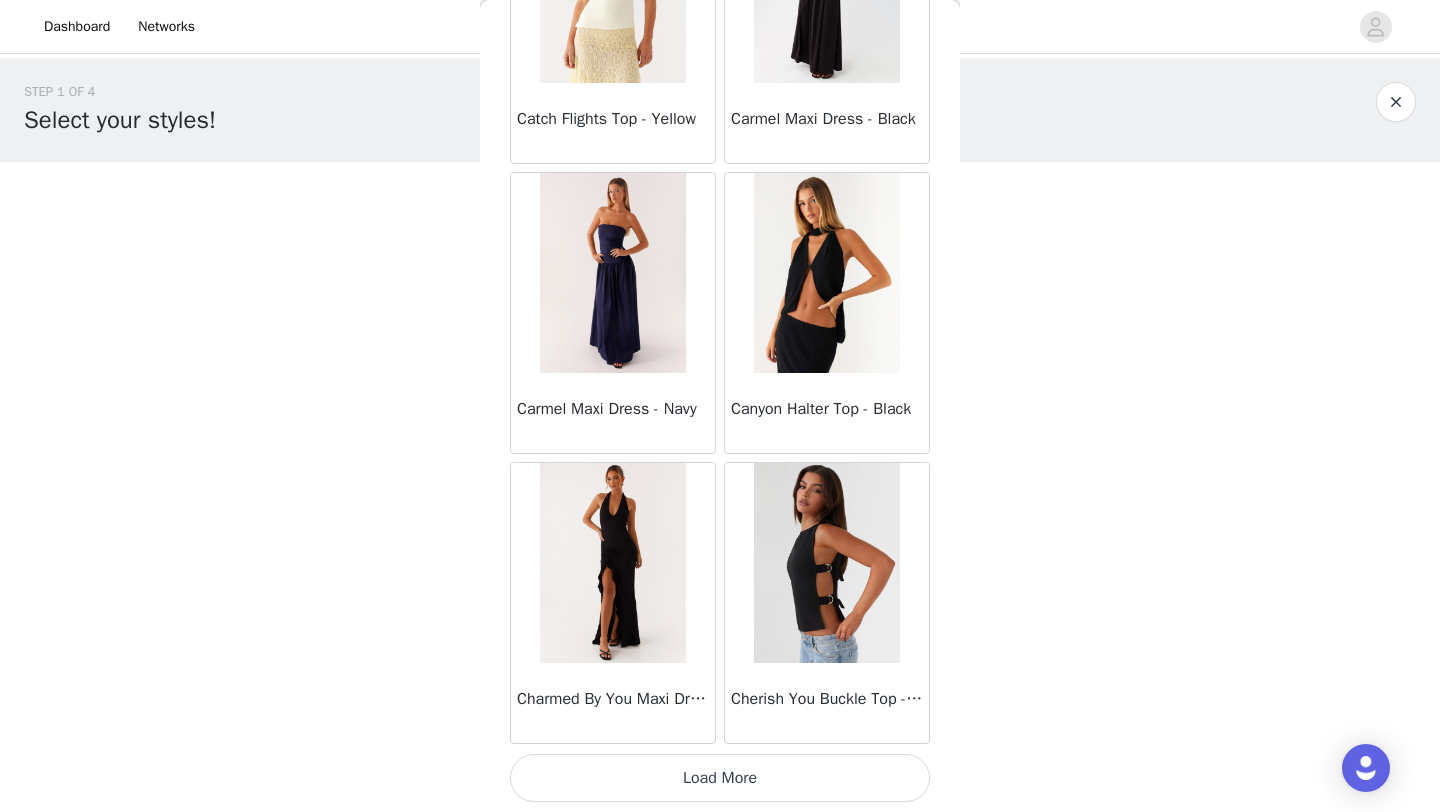 click on "Load More" at bounding box center [720, 778] 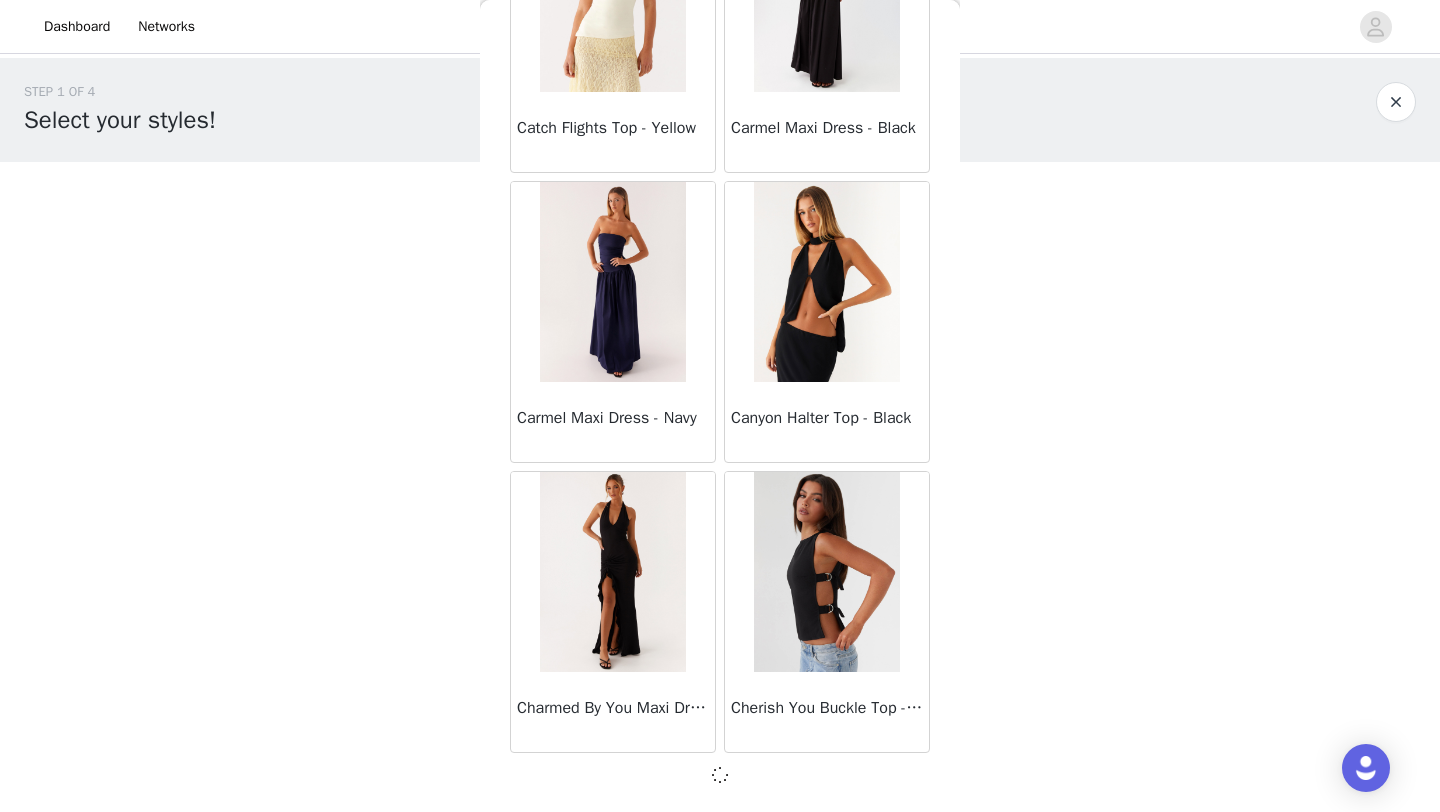 scroll, scrollTop: 8039, scrollLeft: 0, axis: vertical 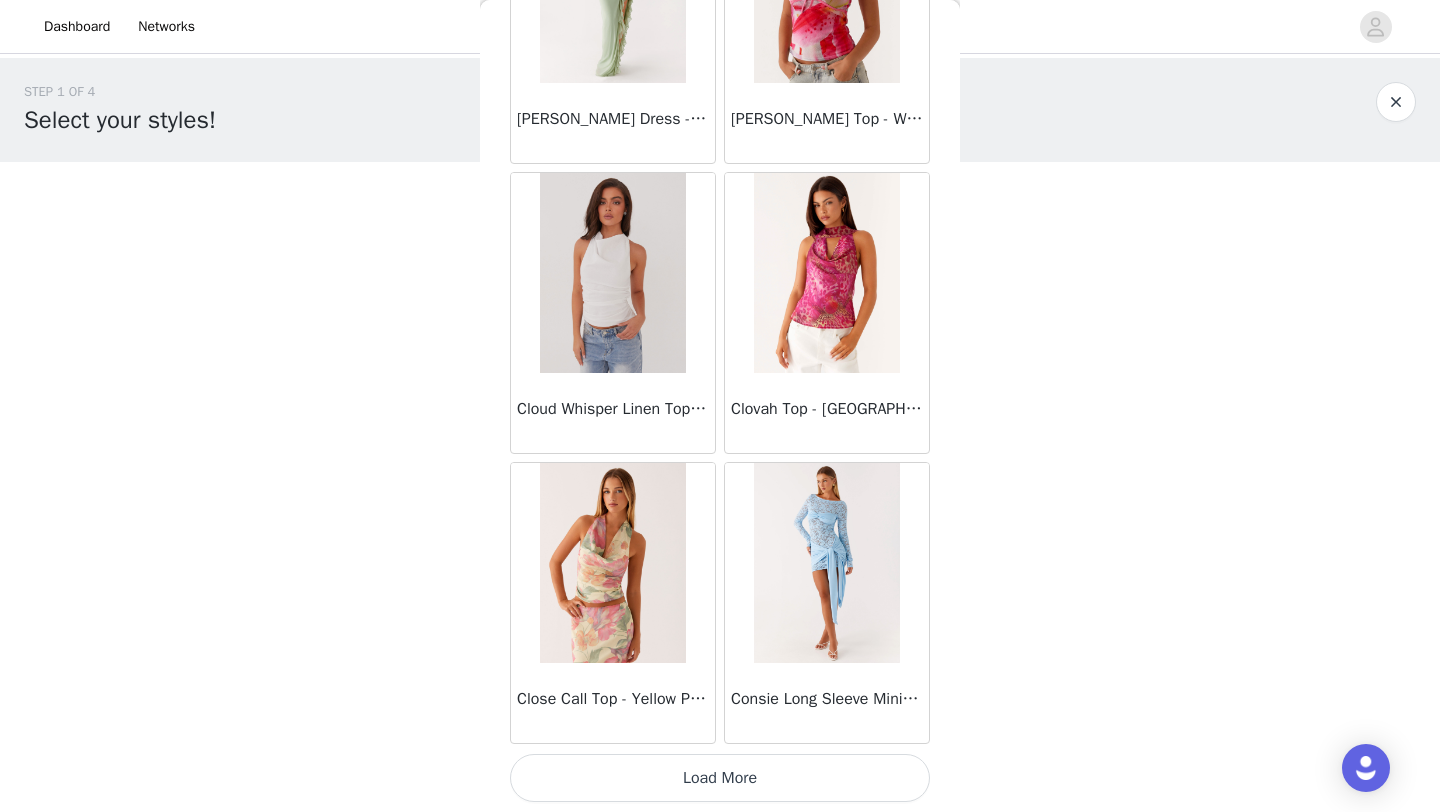 click on "Load More" at bounding box center (720, 778) 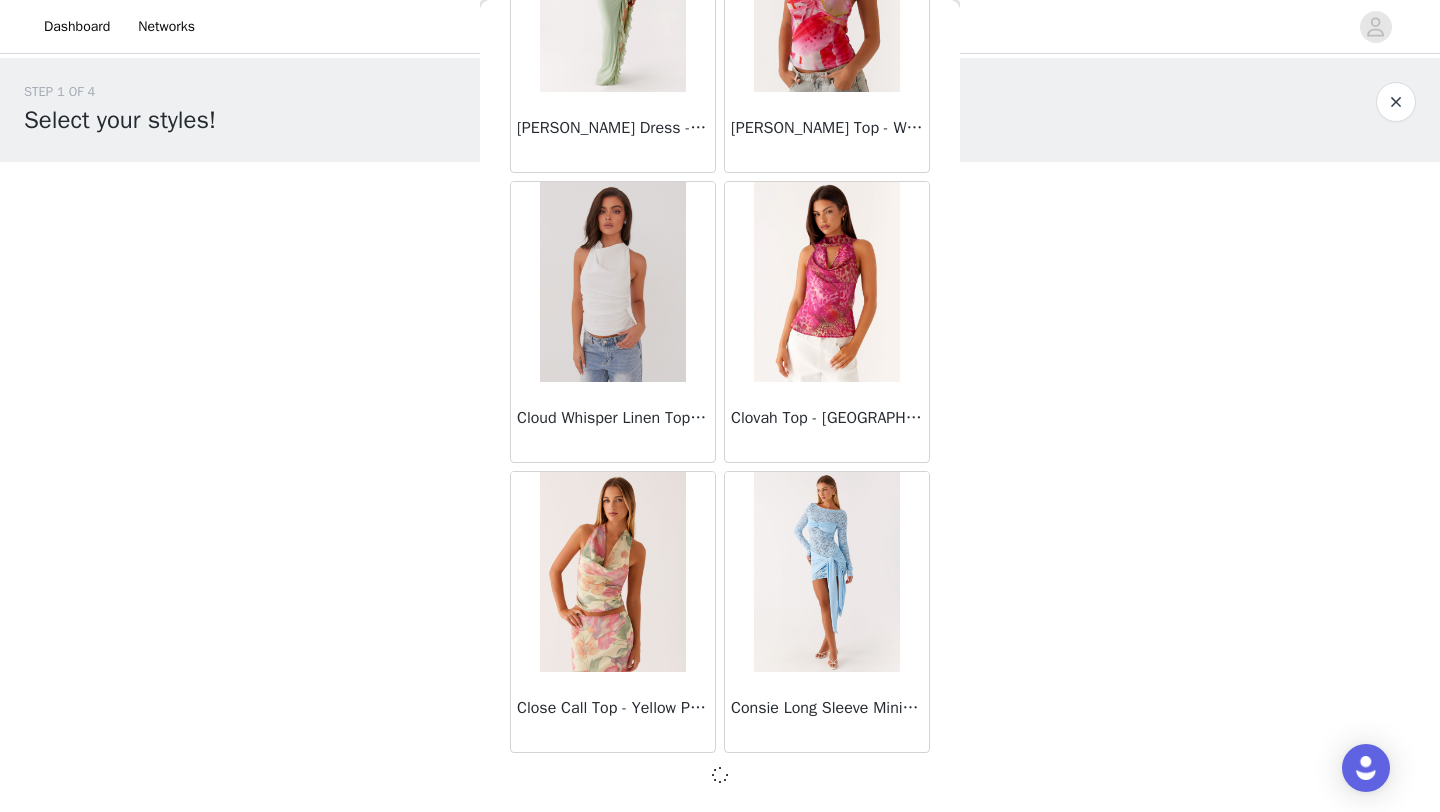 scroll, scrollTop: 10939, scrollLeft: 0, axis: vertical 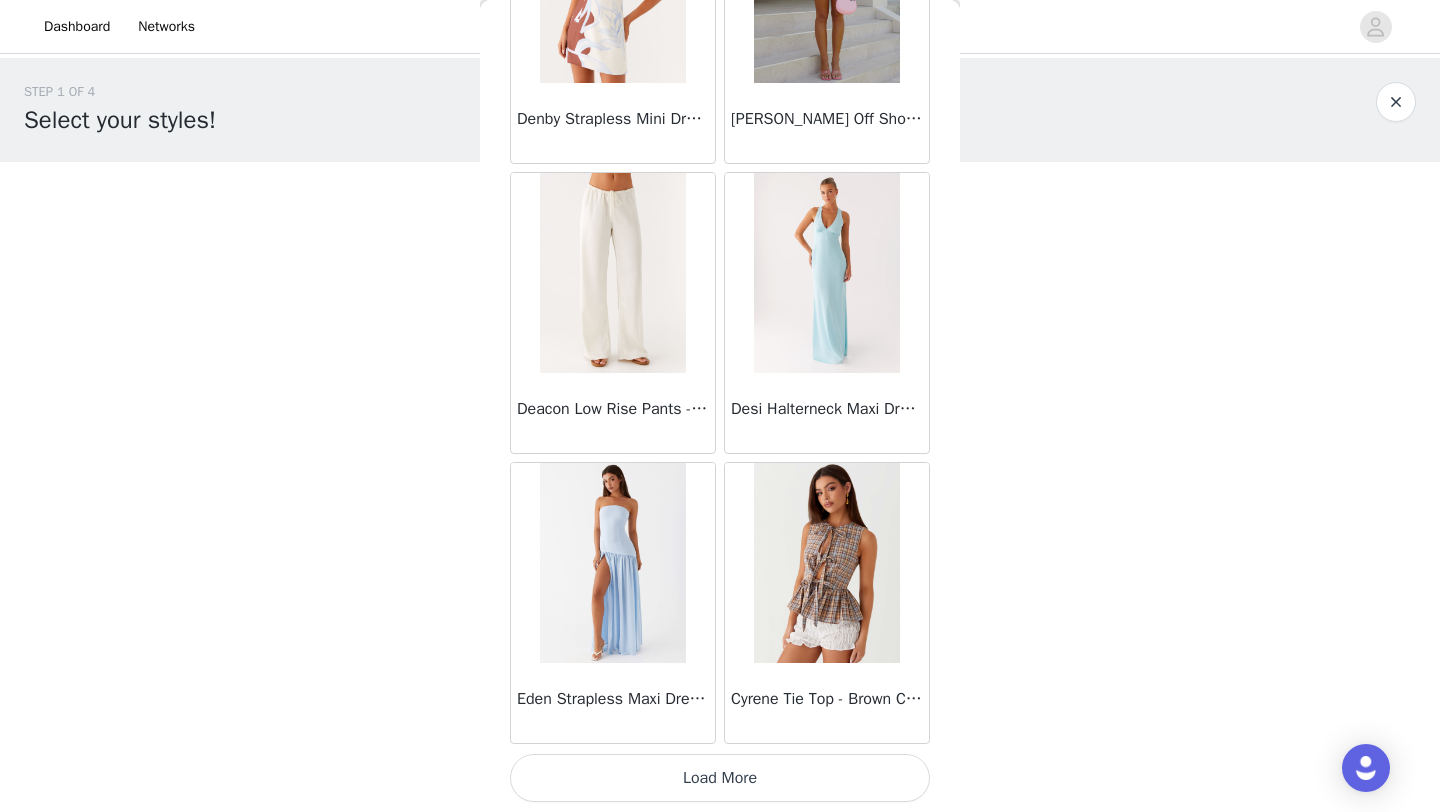 click on "Load More" at bounding box center [720, 778] 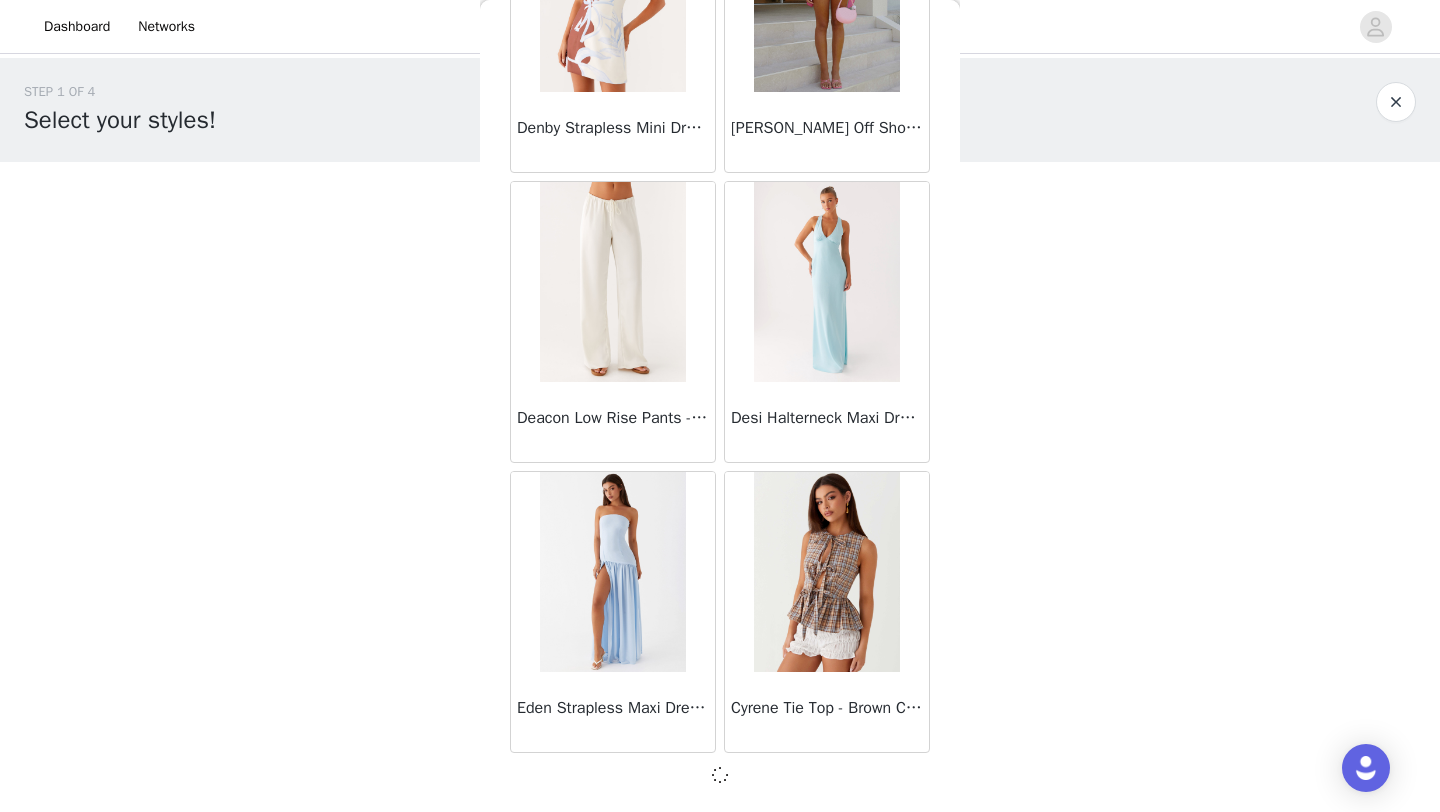 scroll, scrollTop: 13839, scrollLeft: 0, axis: vertical 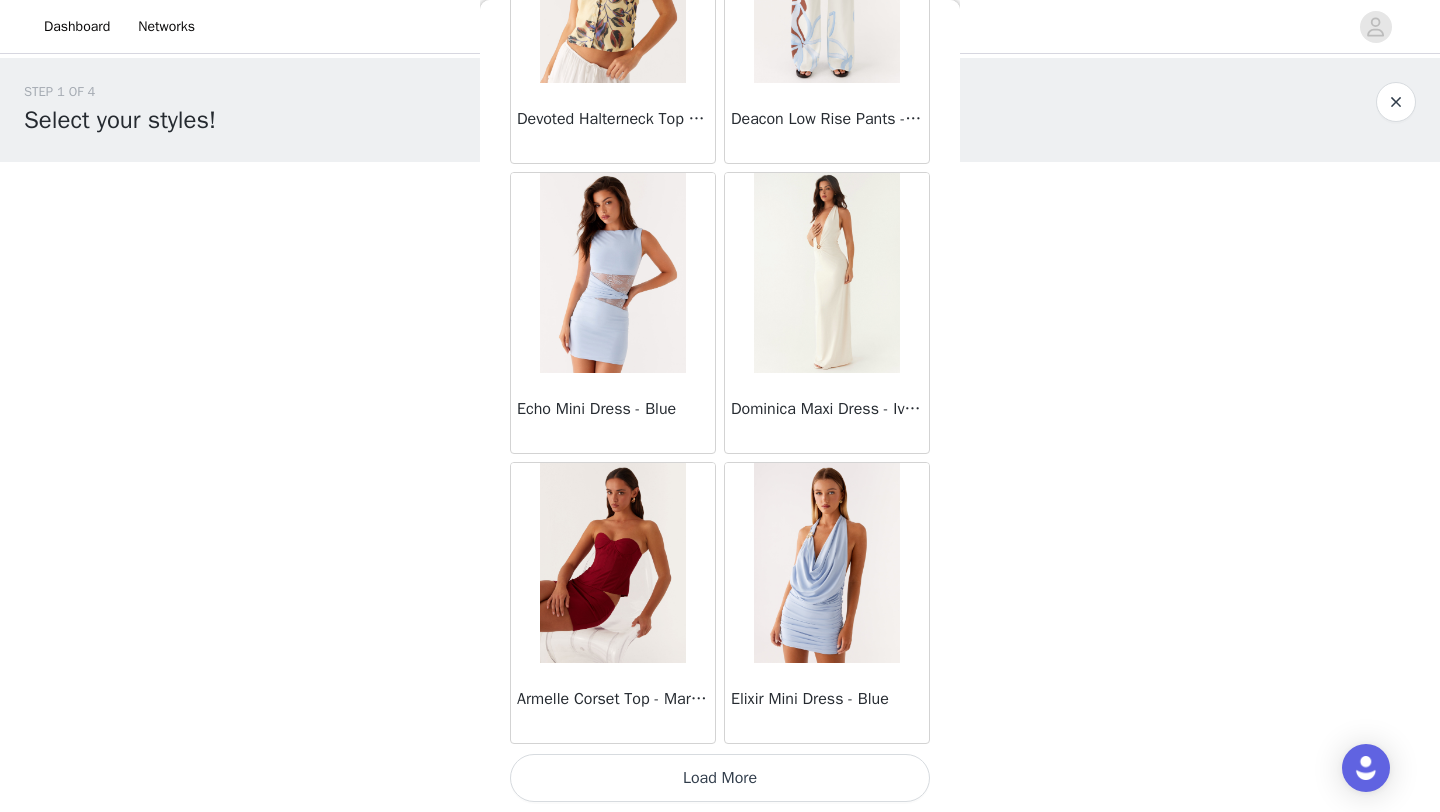 click on "Load More" at bounding box center (720, 778) 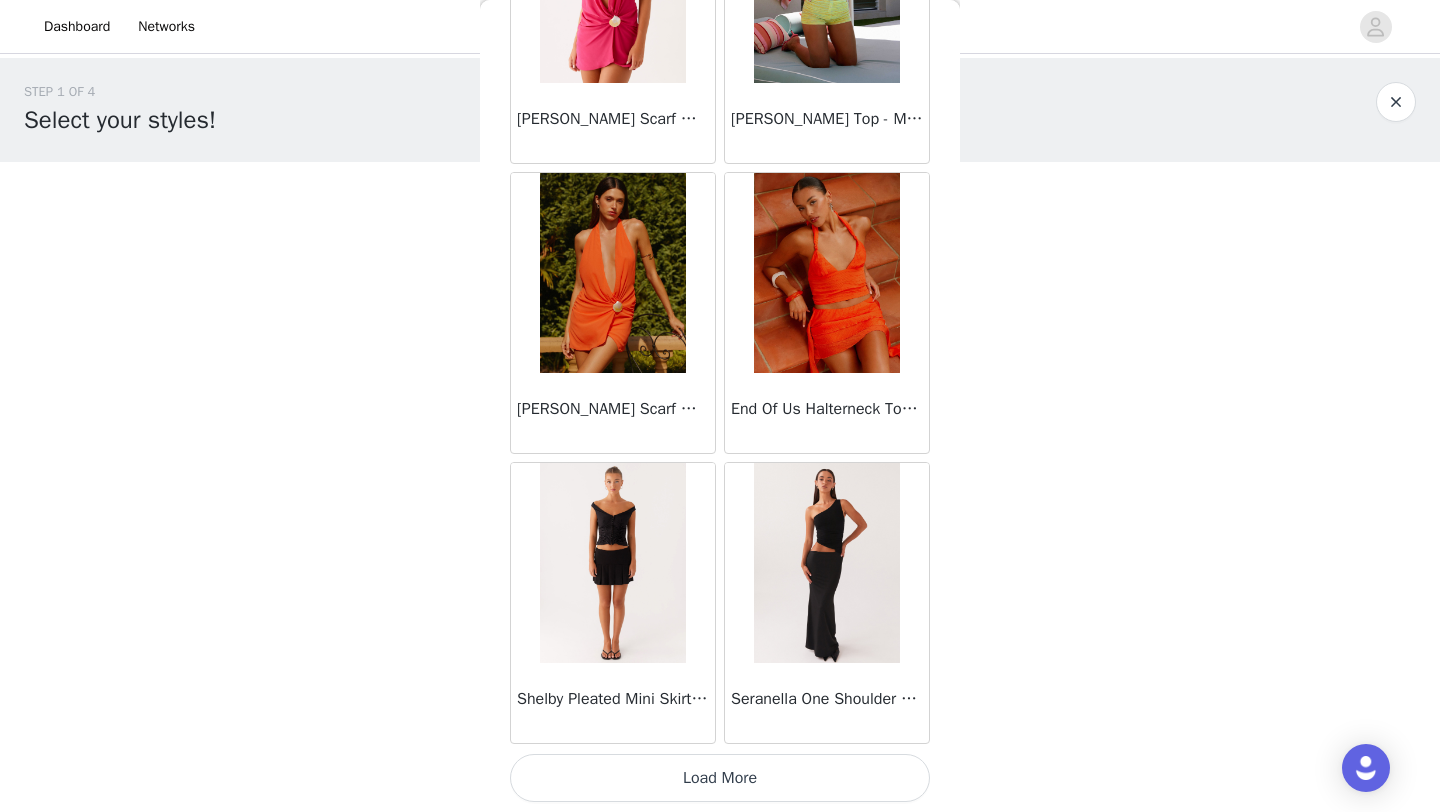 click on "Load More" at bounding box center [720, 778] 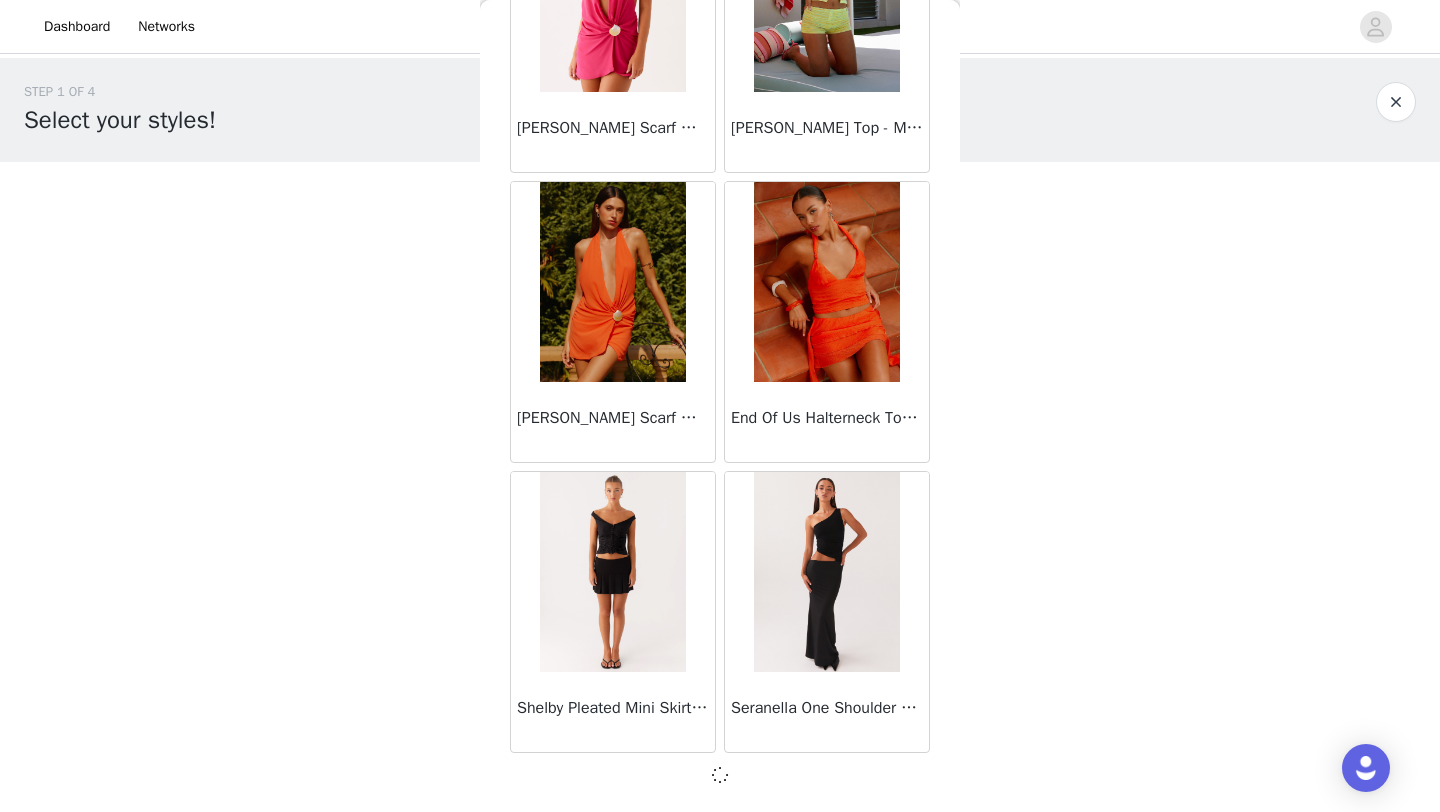 scroll, scrollTop: 19639, scrollLeft: 0, axis: vertical 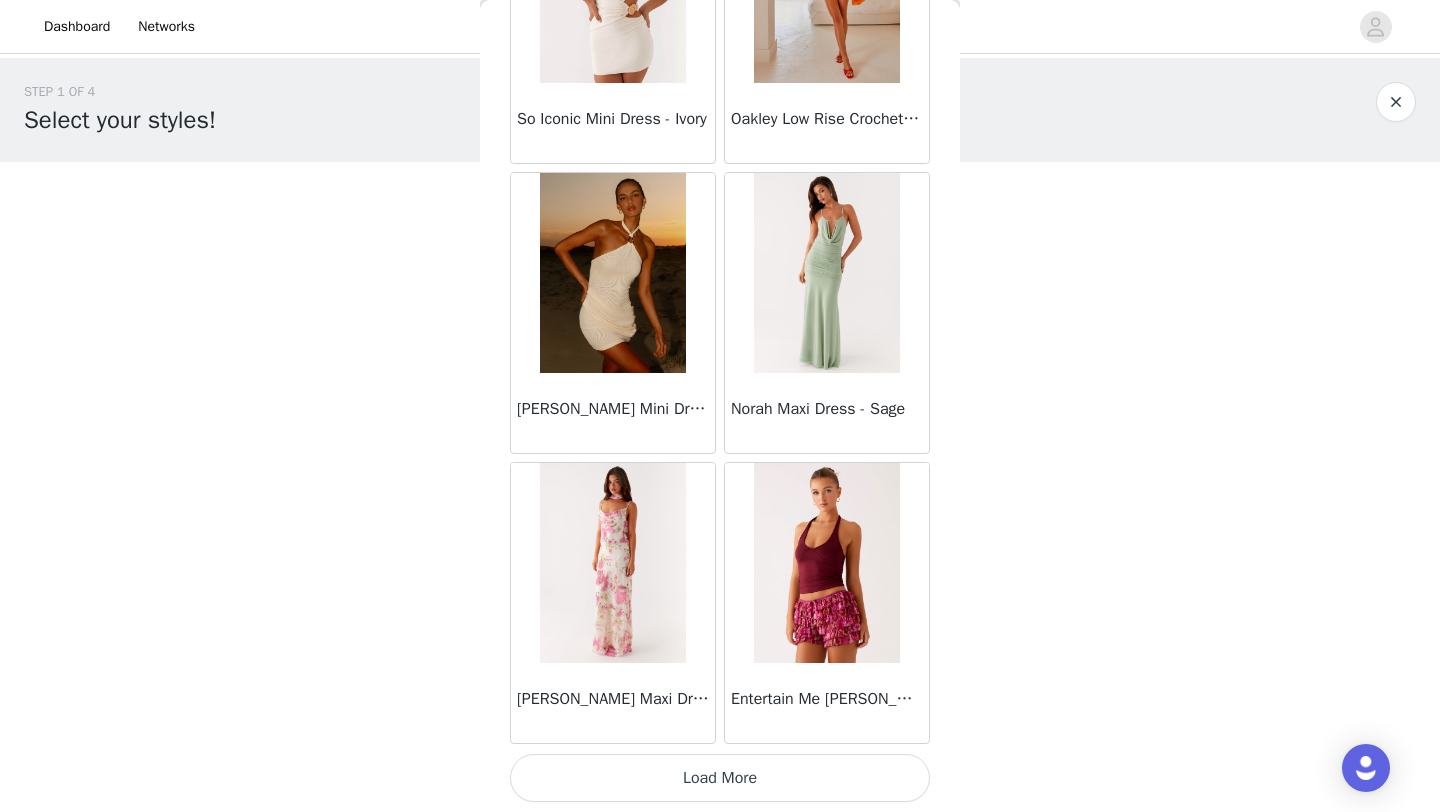 click on "Load More" at bounding box center [720, 778] 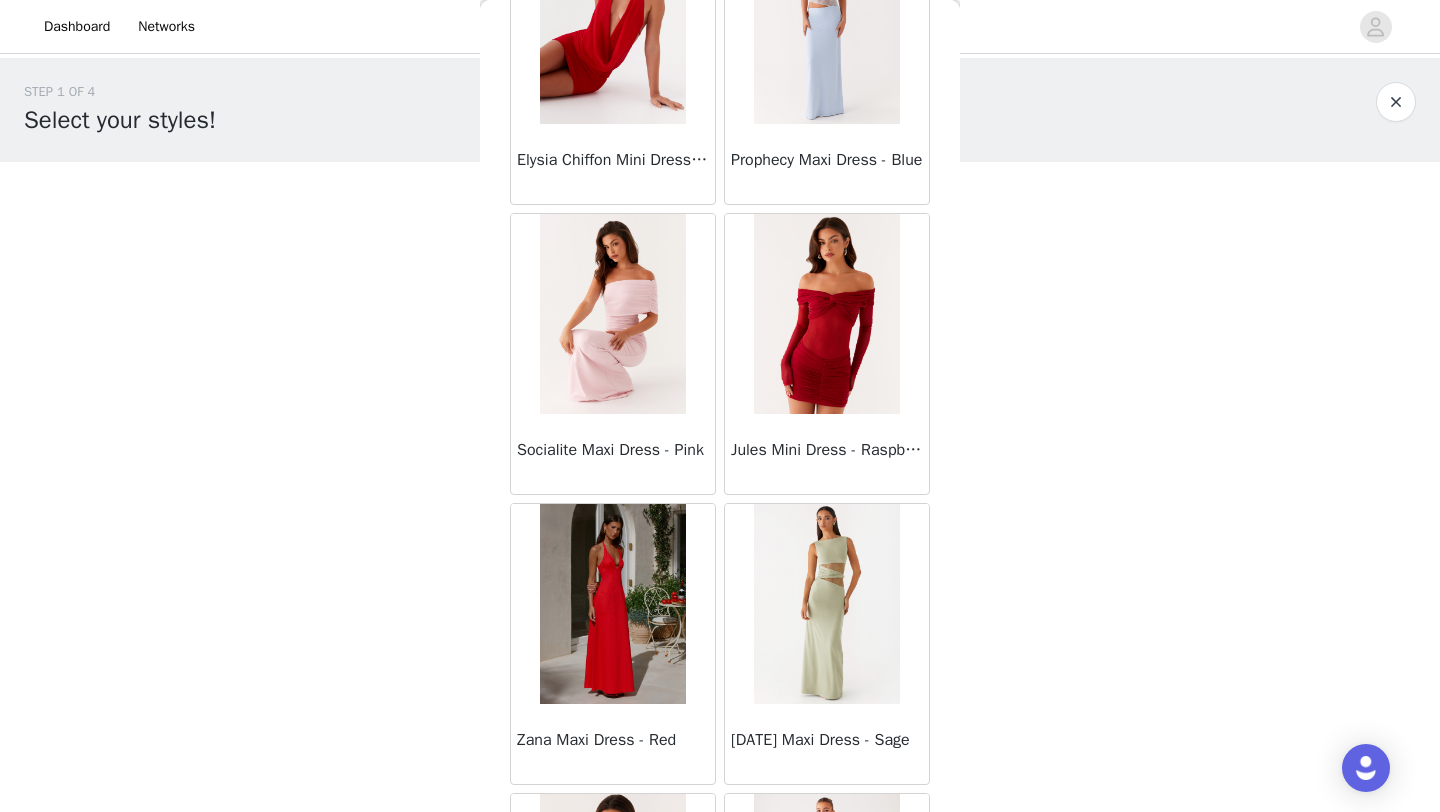 scroll, scrollTop: 24205, scrollLeft: 0, axis: vertical 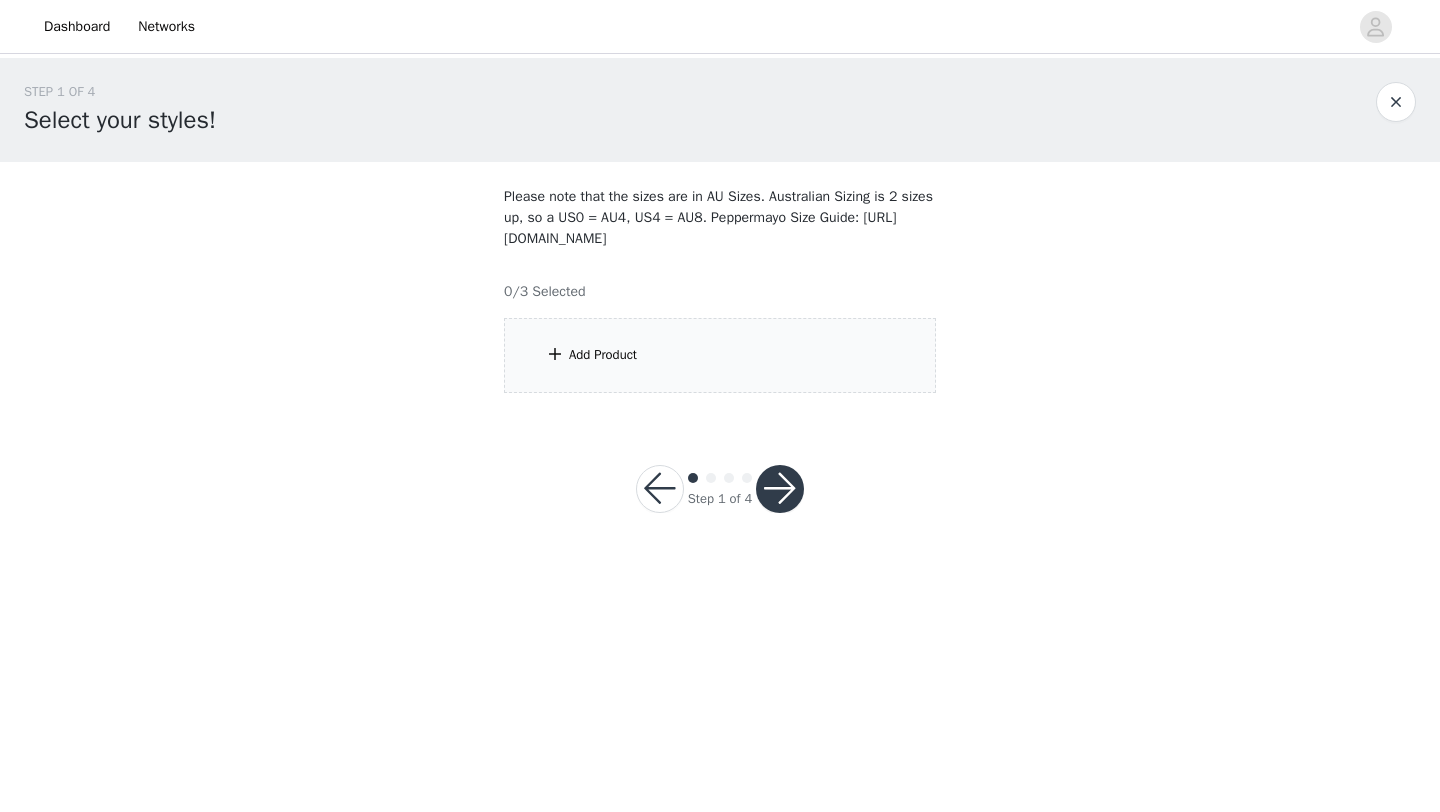 click on "Add Product" at bounding box center (603, 355) 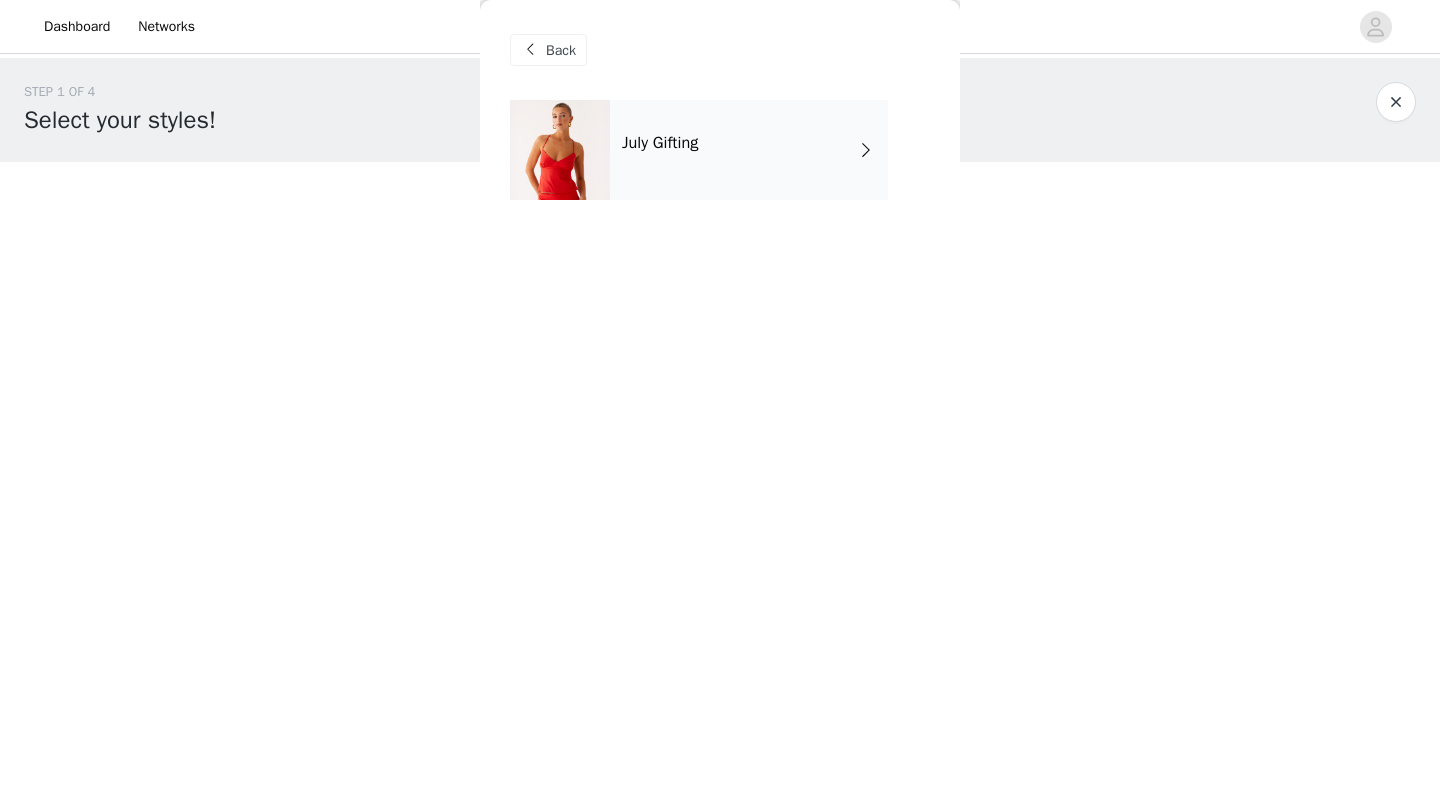 click on "July Gifting" at bounding box center (749, 150) 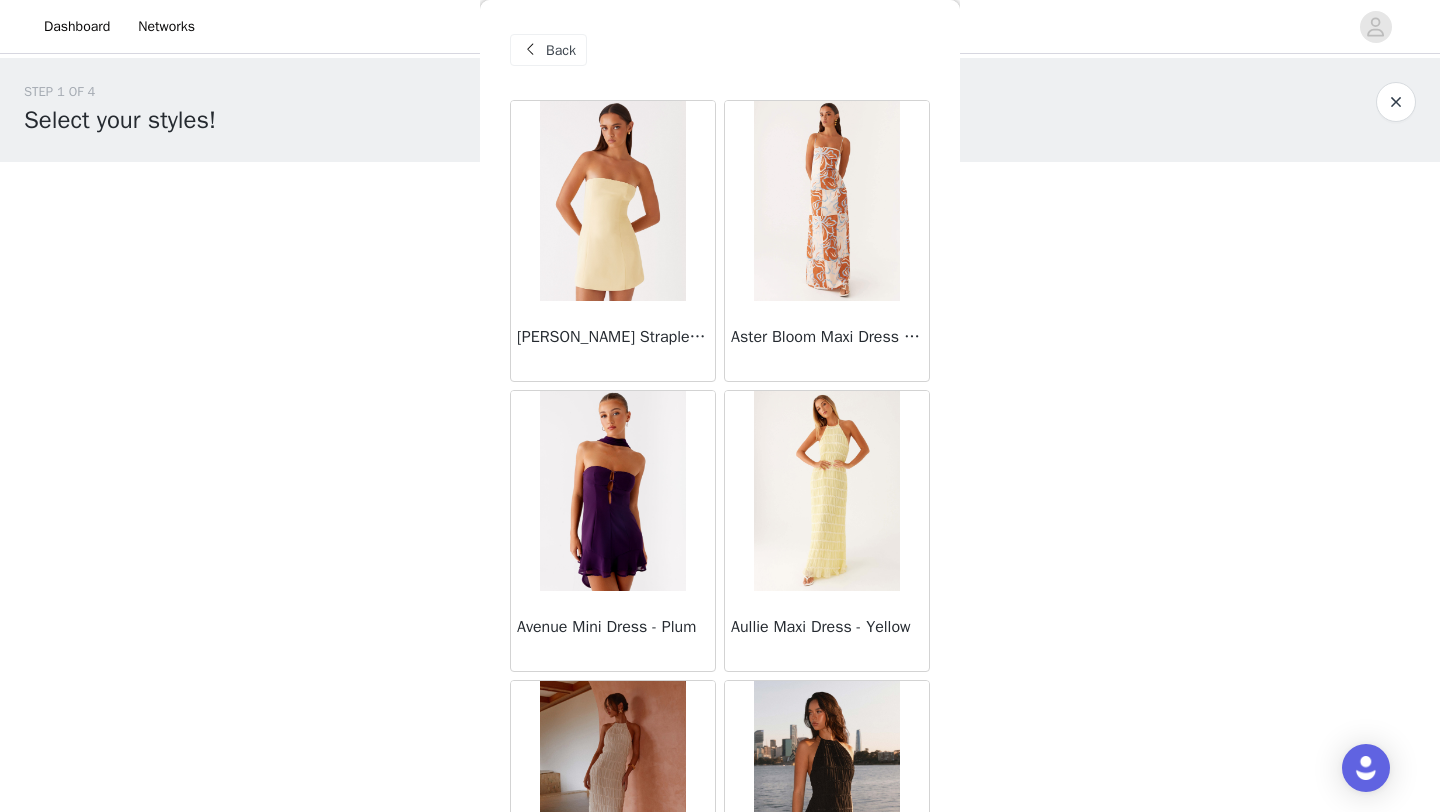 scroll, scrollTop: 2248, scrollLeft: 0, axis: vertical 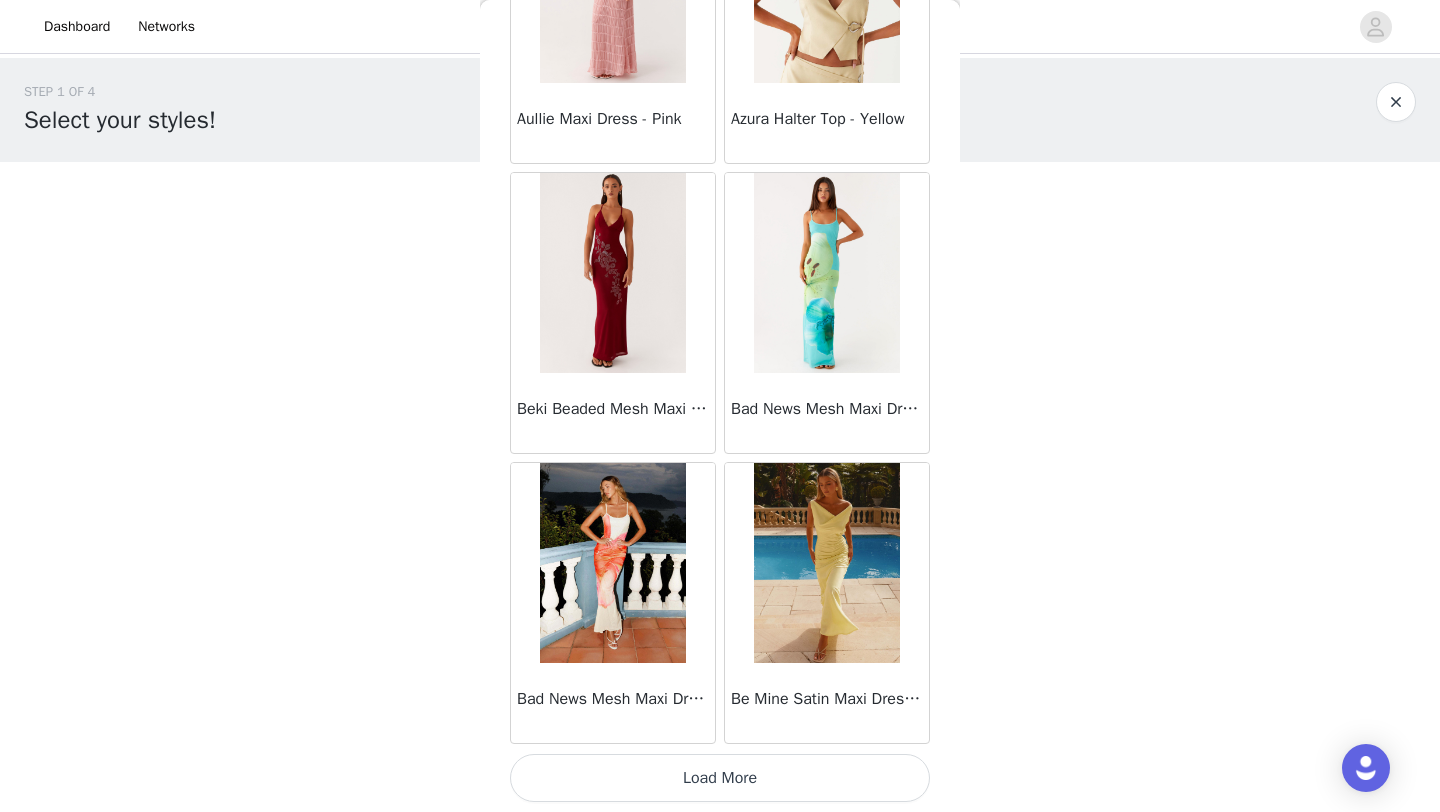 click on "Load More" at bounding box center (720, 778) 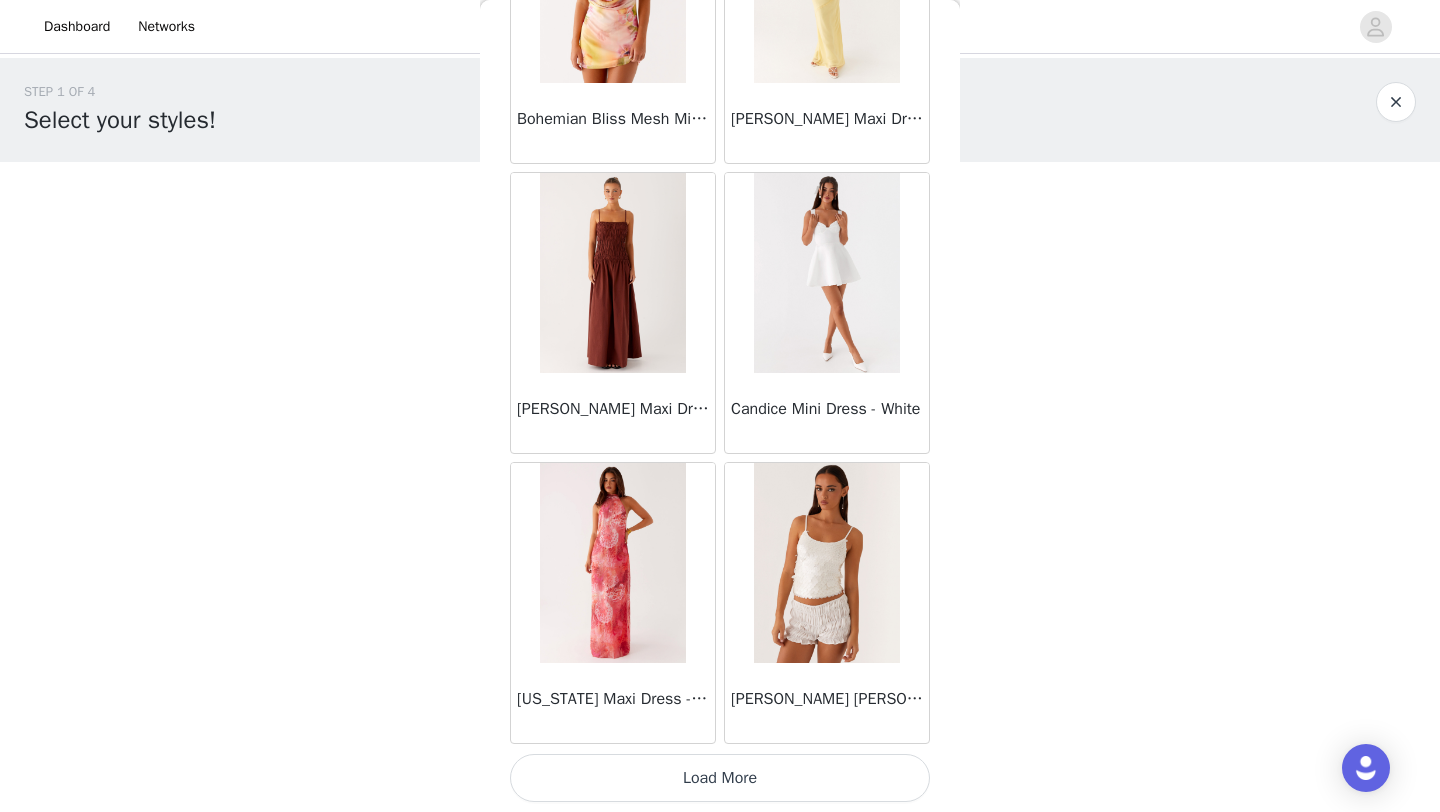 click on "Load More" at bounding box center (720, 778) 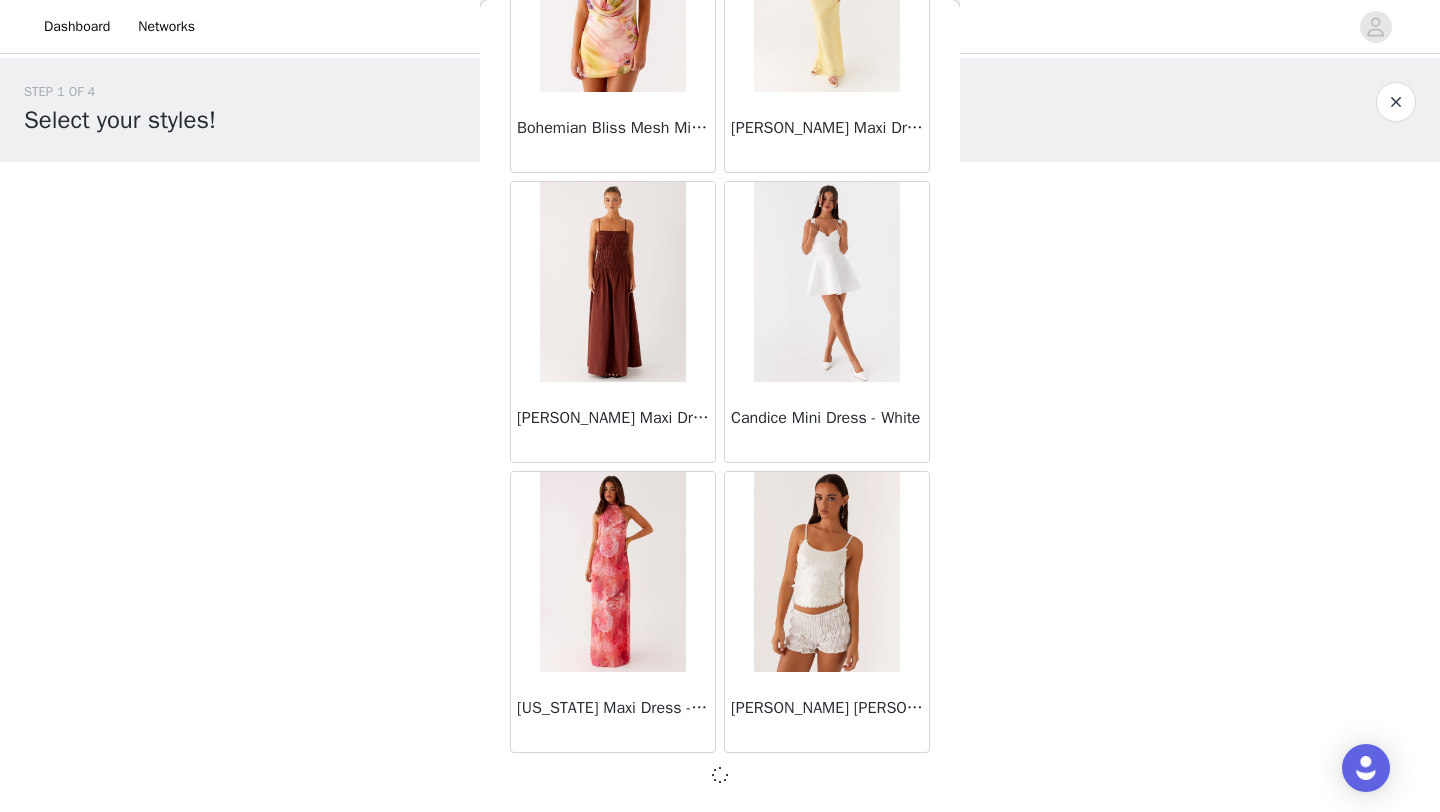 scroll, scrollTop: 5148, scrollLeft: 0, axis: vertical 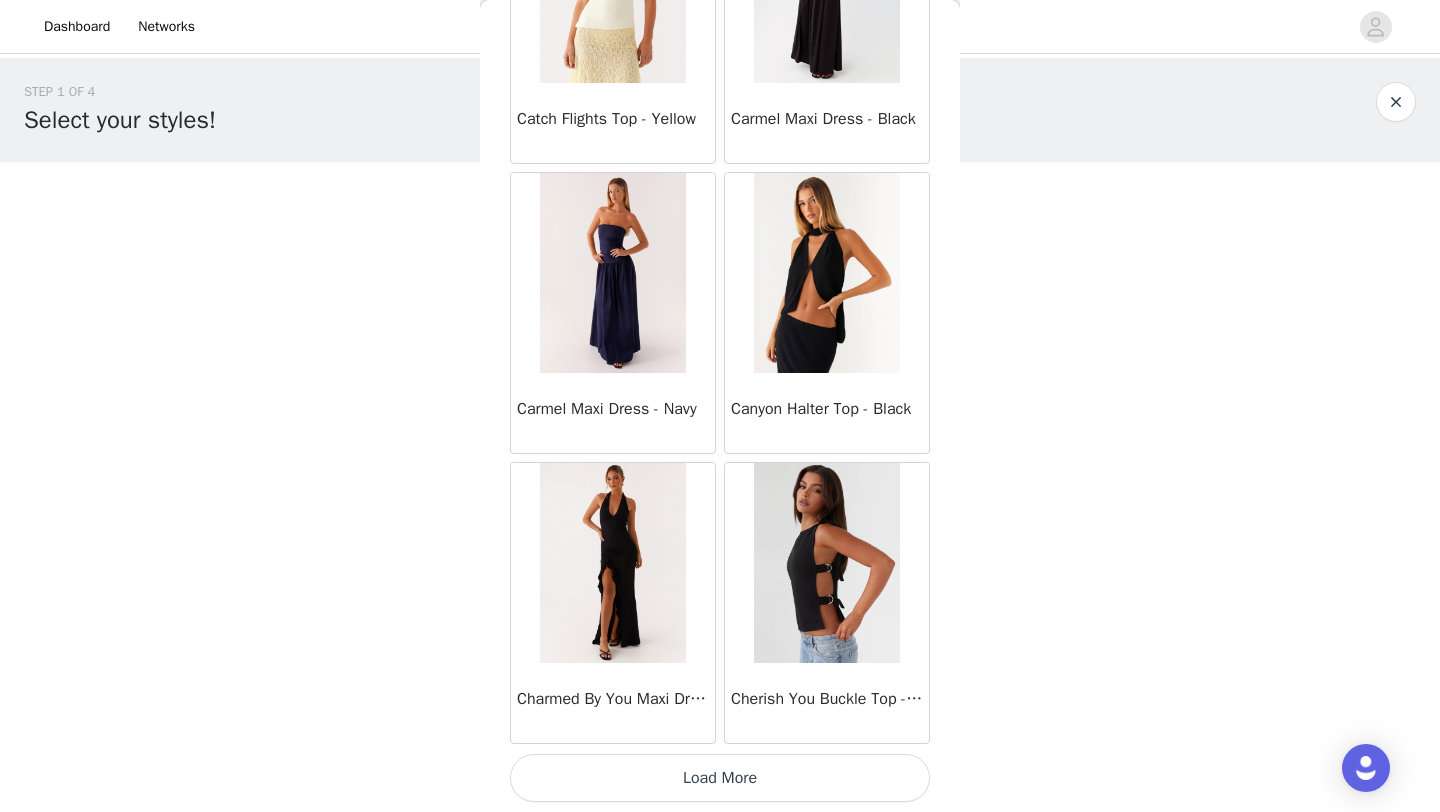 click on "Load More" at bounding box center (720, 778) 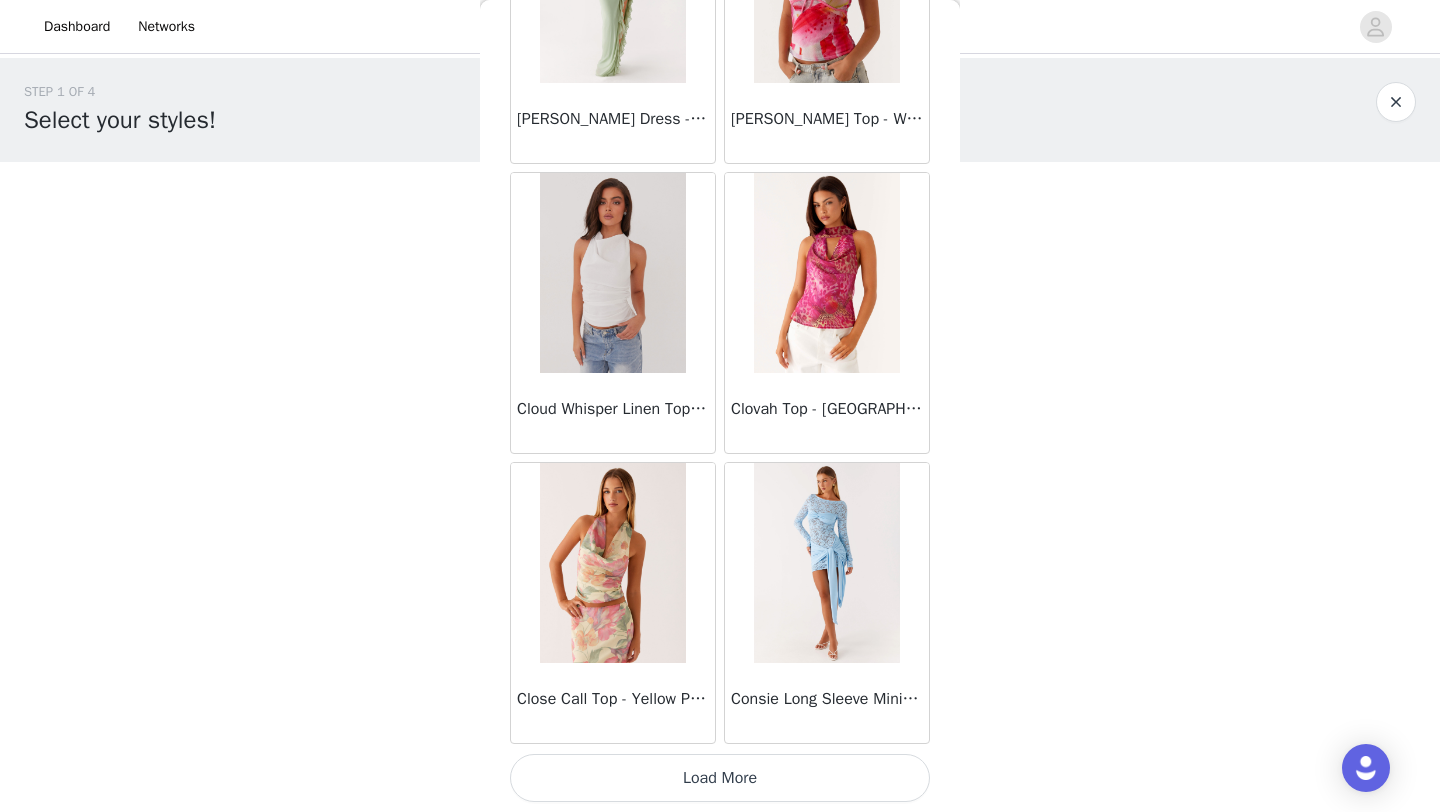 click on "Load More" at bounding box center [720, 778] 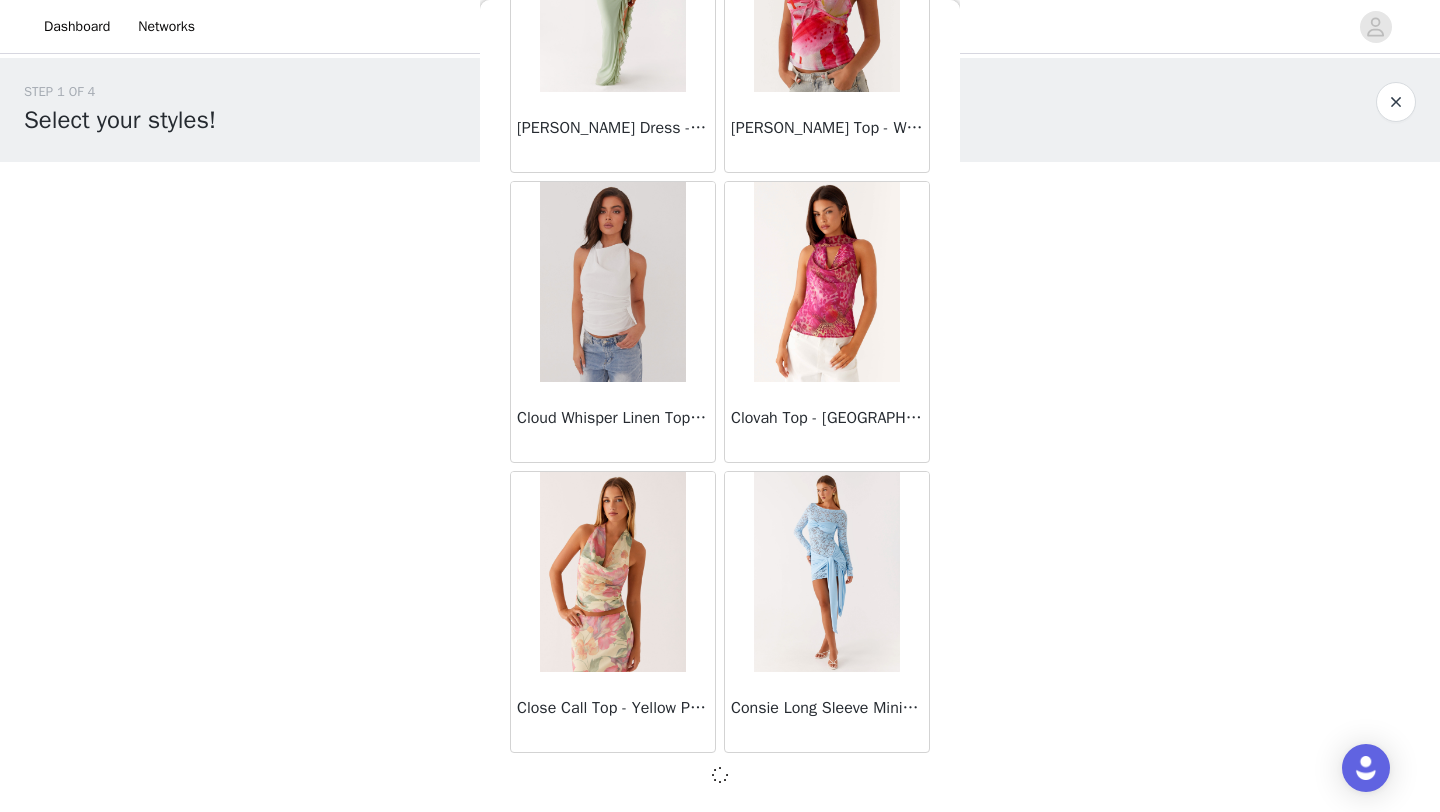 scroll, scrollTop: 10939, scrollLeft: 0, axis: vertical 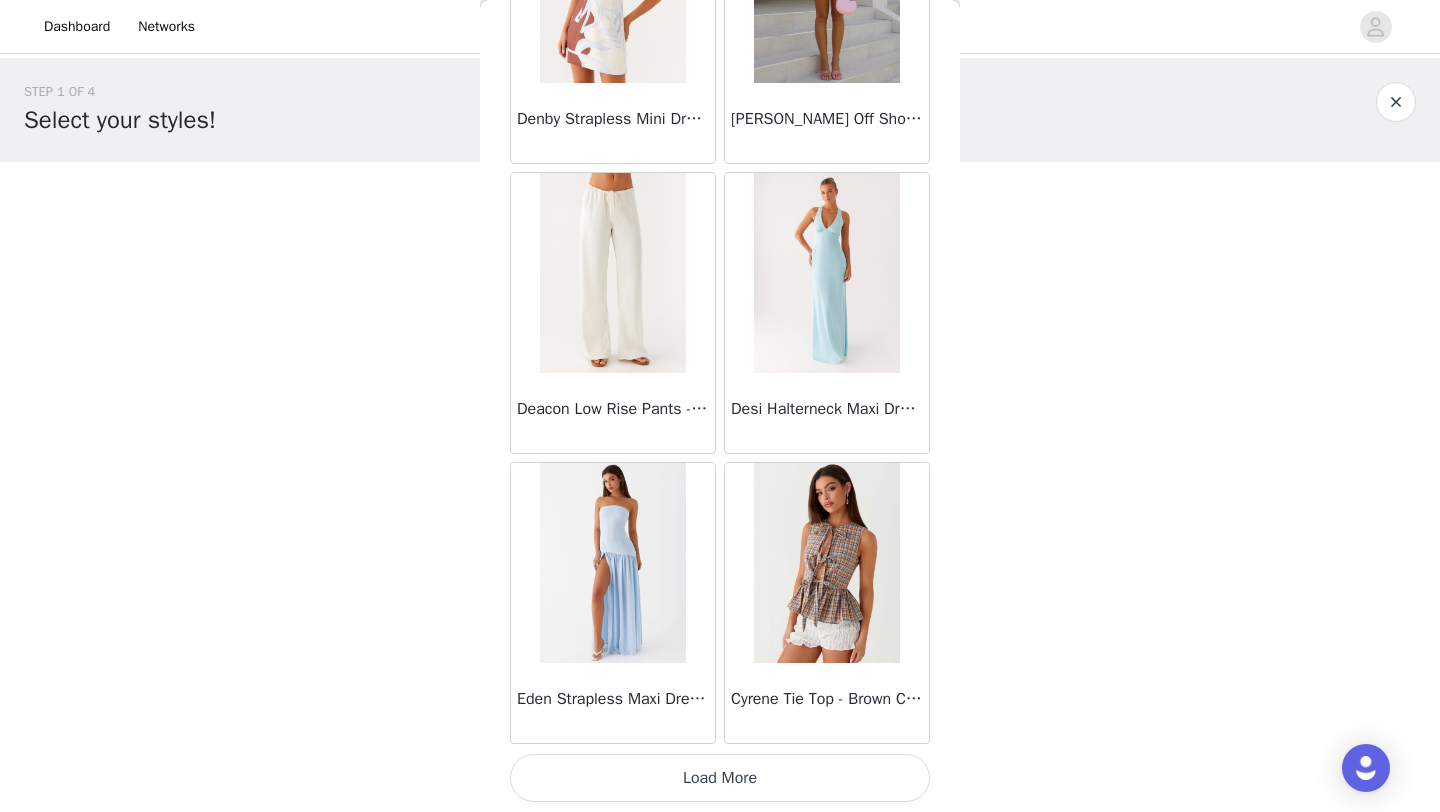 click on "Load More" at bounding box center (720, 778) 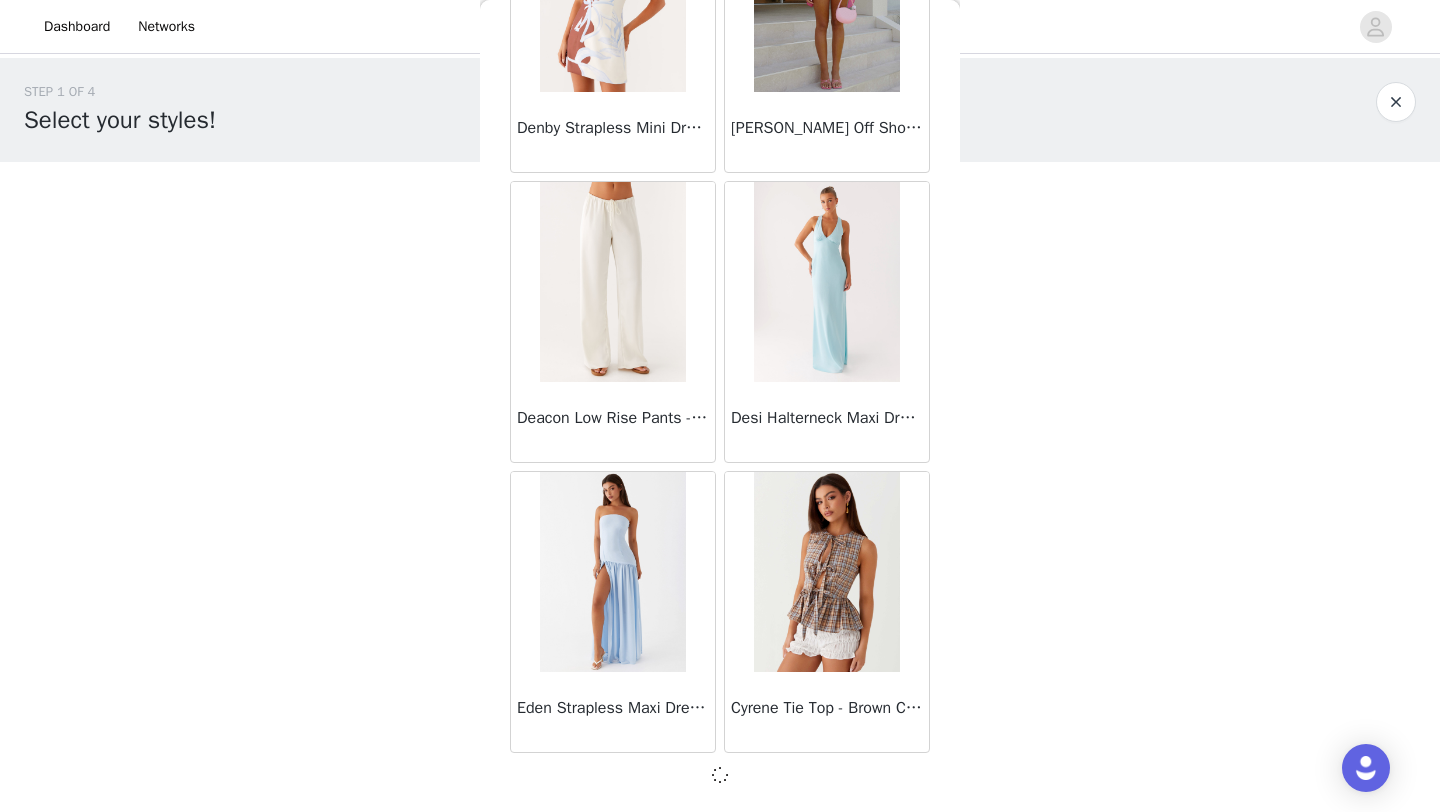 scroll, scrollTop: 13839, scrollLeft: 0, axis: vertical 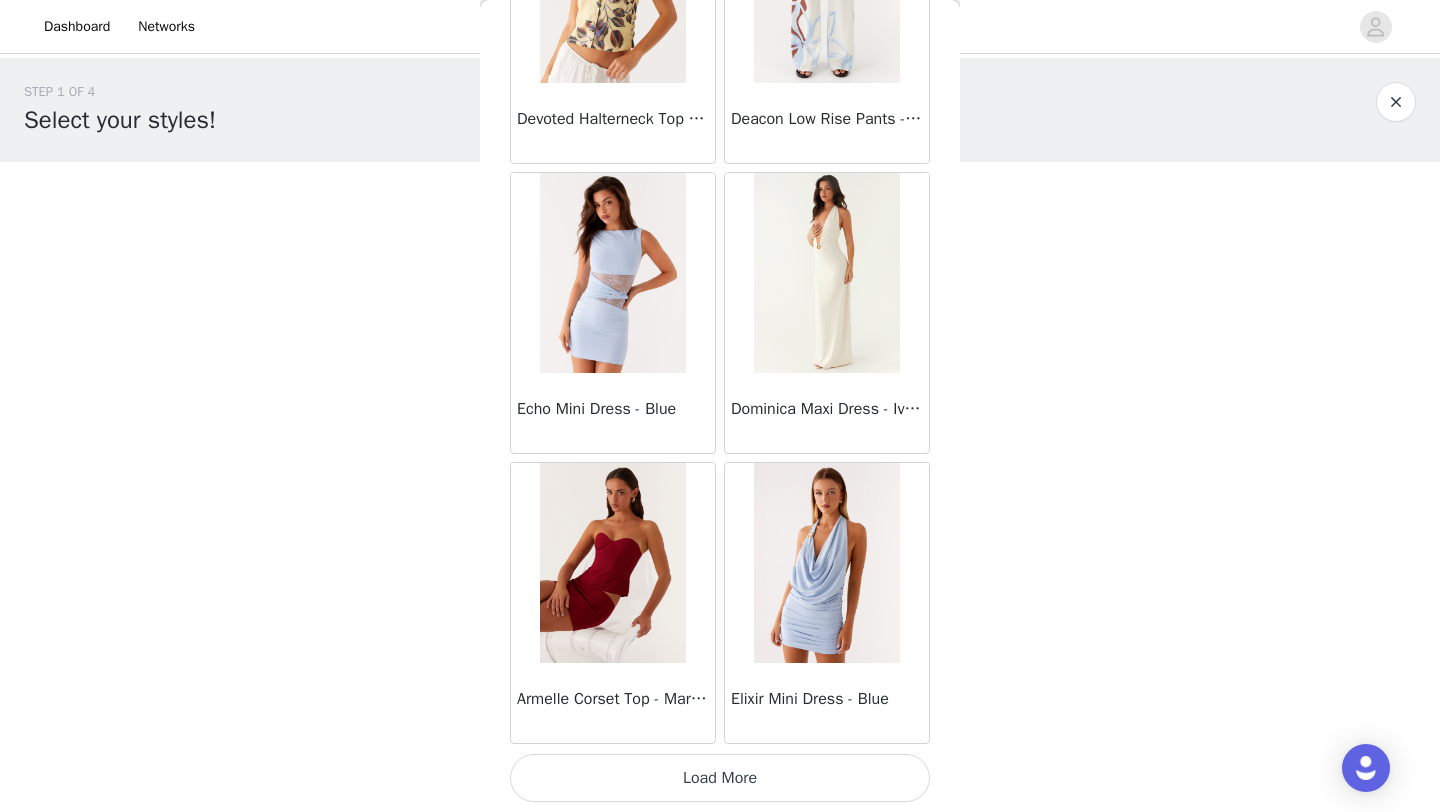 click on "Load More" at bounding box center [720, 778] 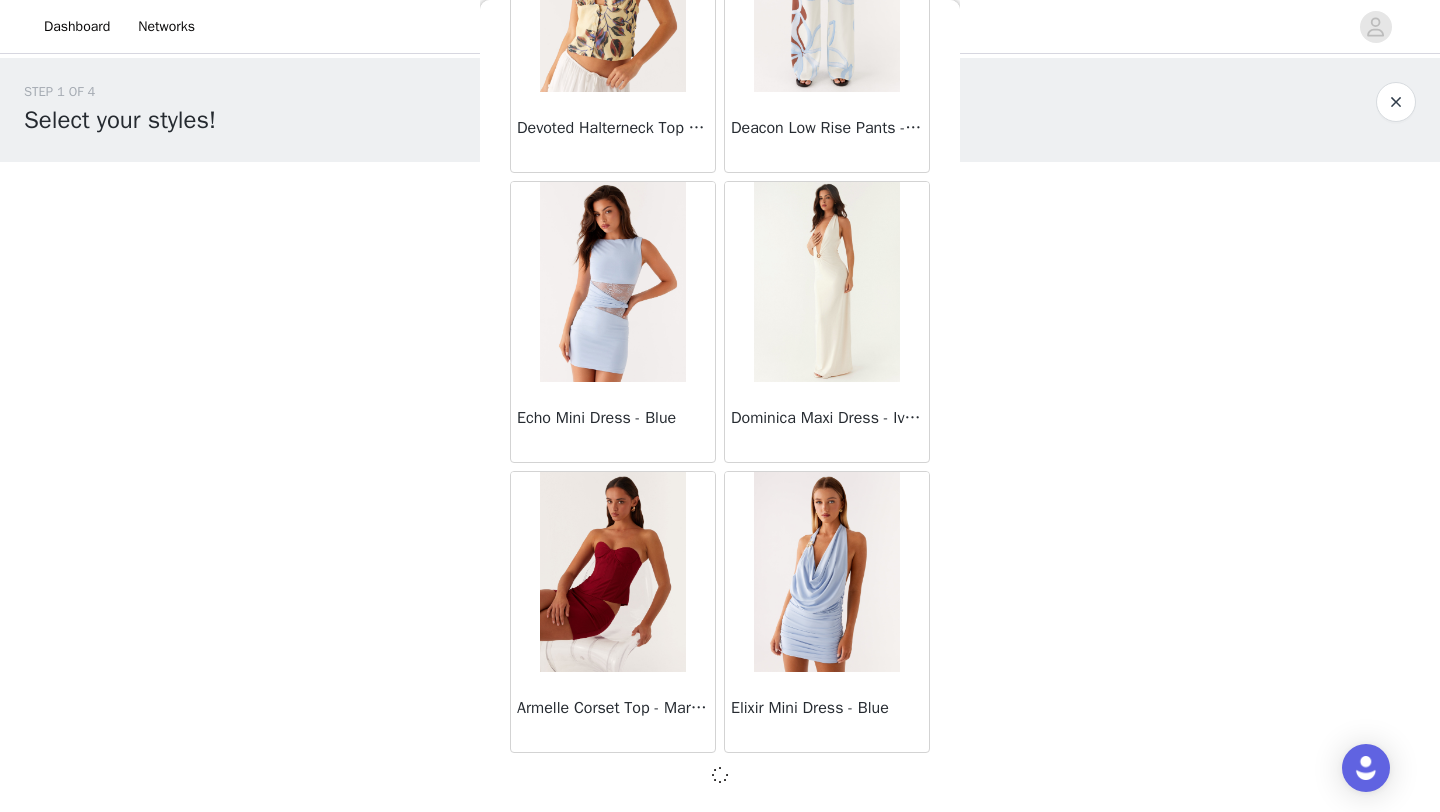 scroll, scrollTop: 16739, scrollLeft: 0, axis: vertical 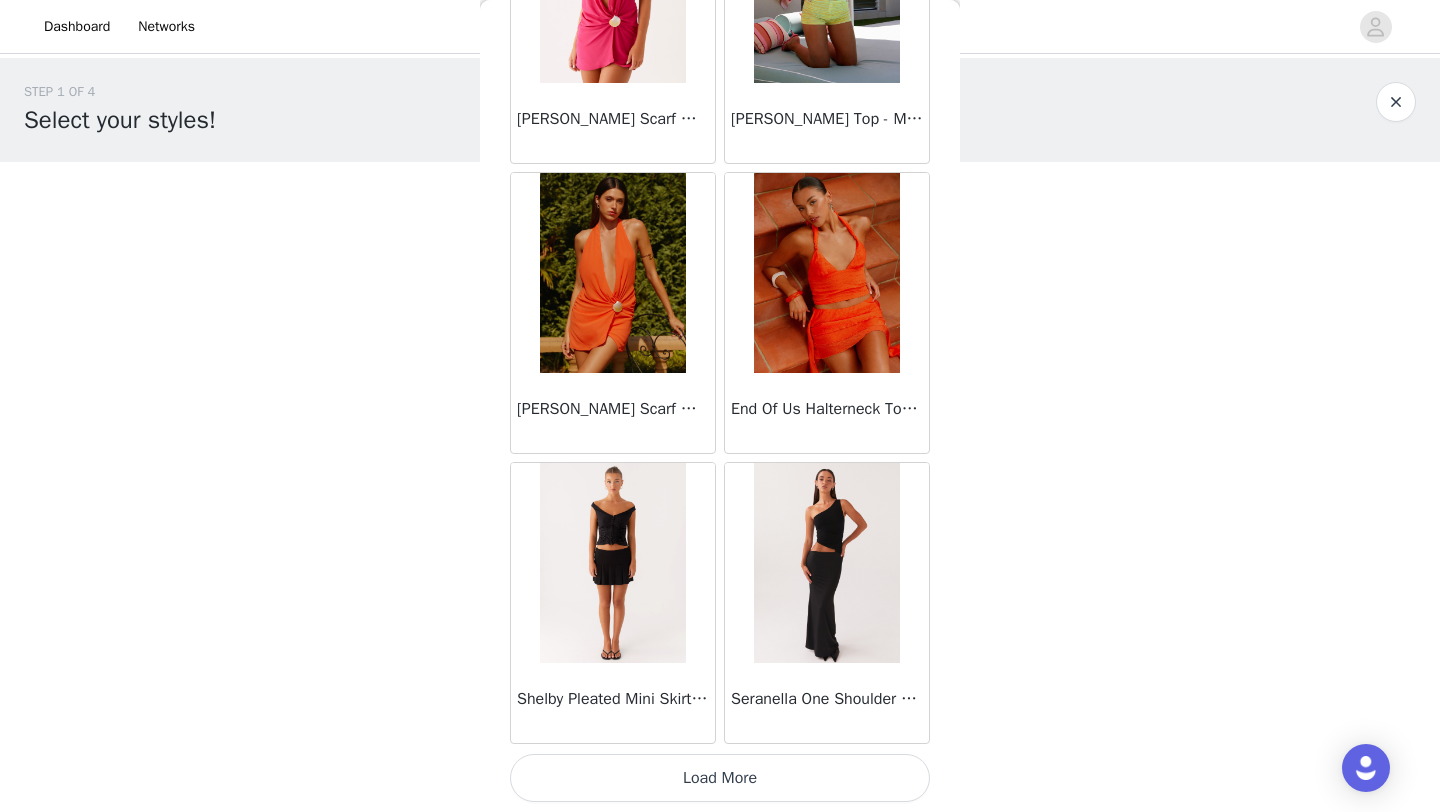 click on "Load More" at bounding box center [720, 778] 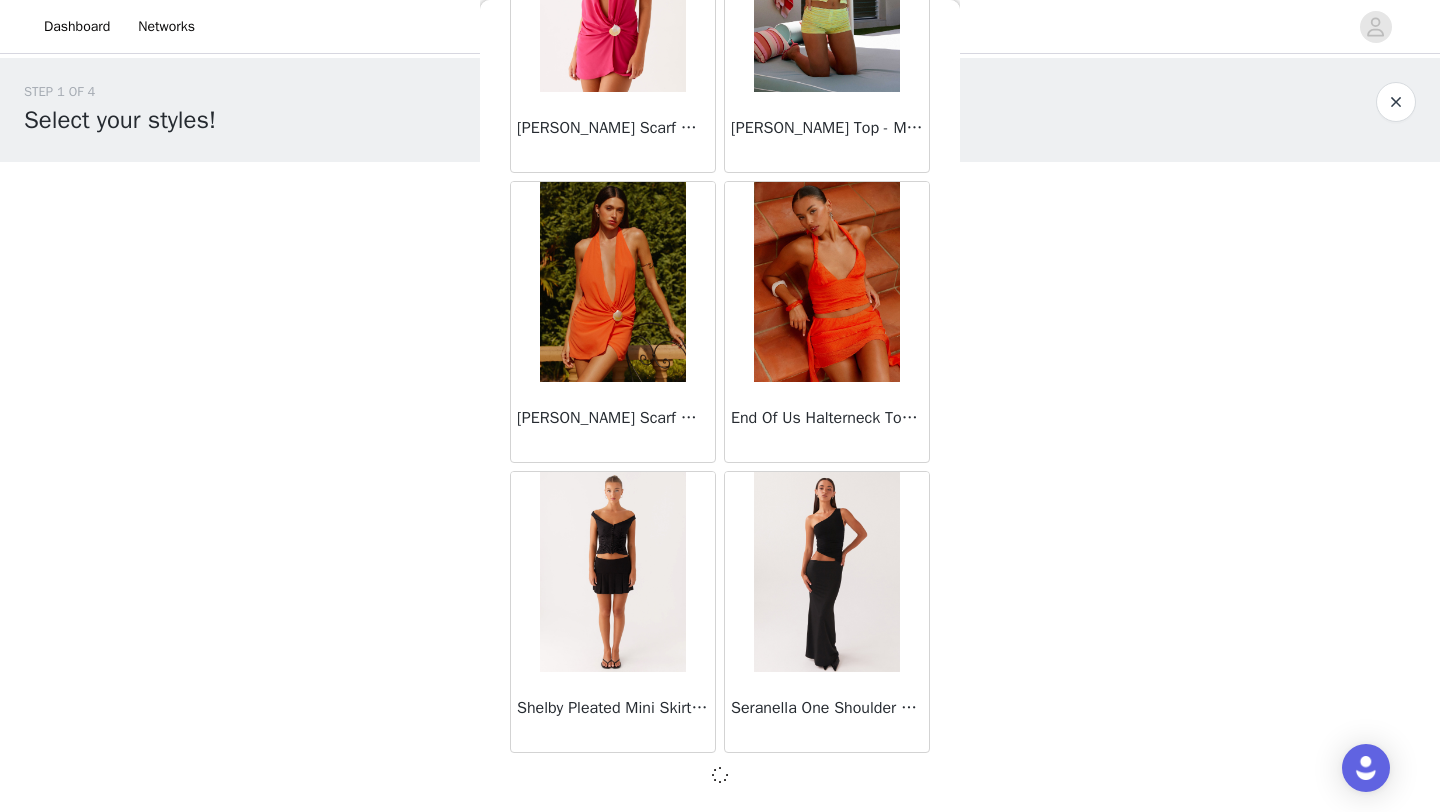 scroll, scrollTop: 19639, scrollLeft: 0, axis: vertical 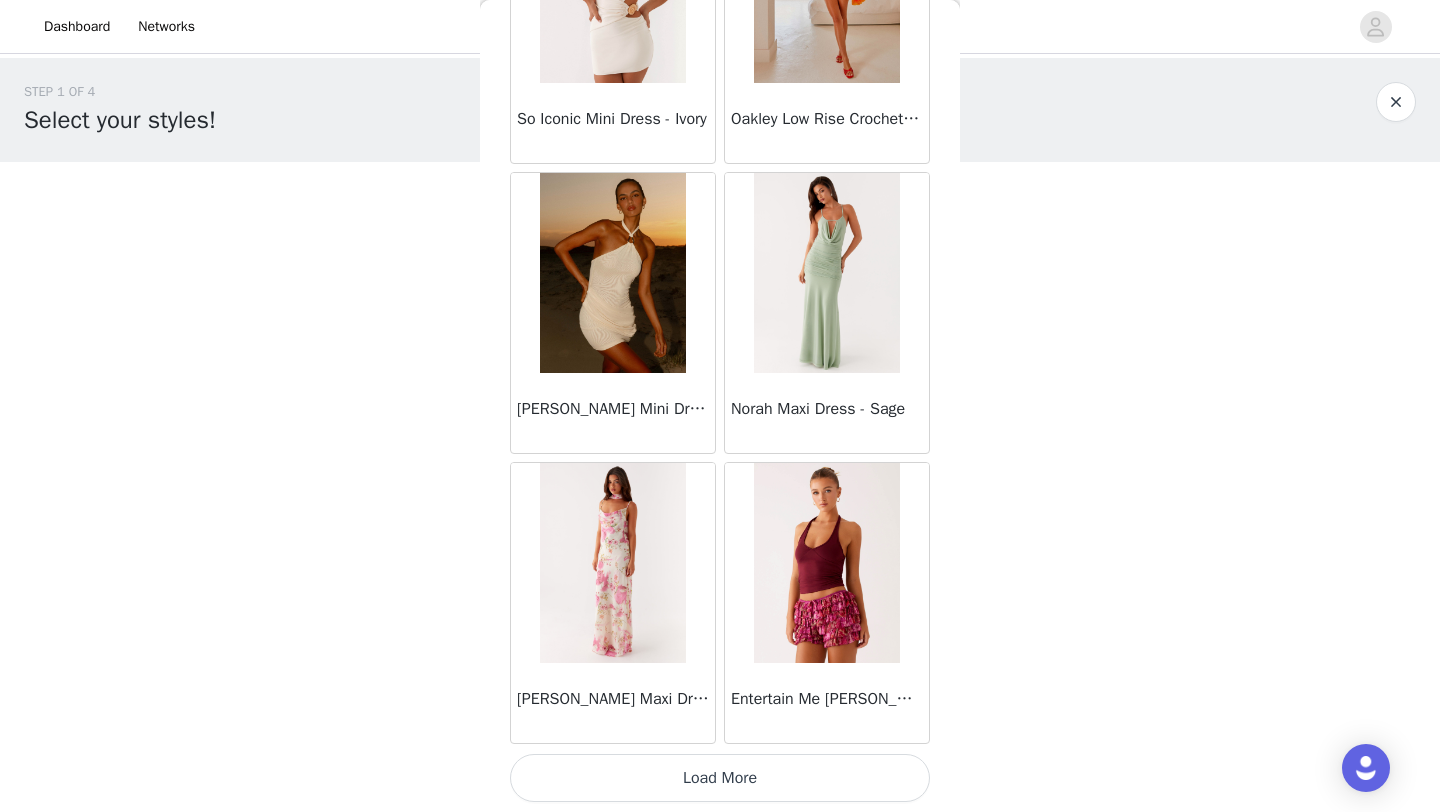 click on "Load More" at bounding box center (720, 778) 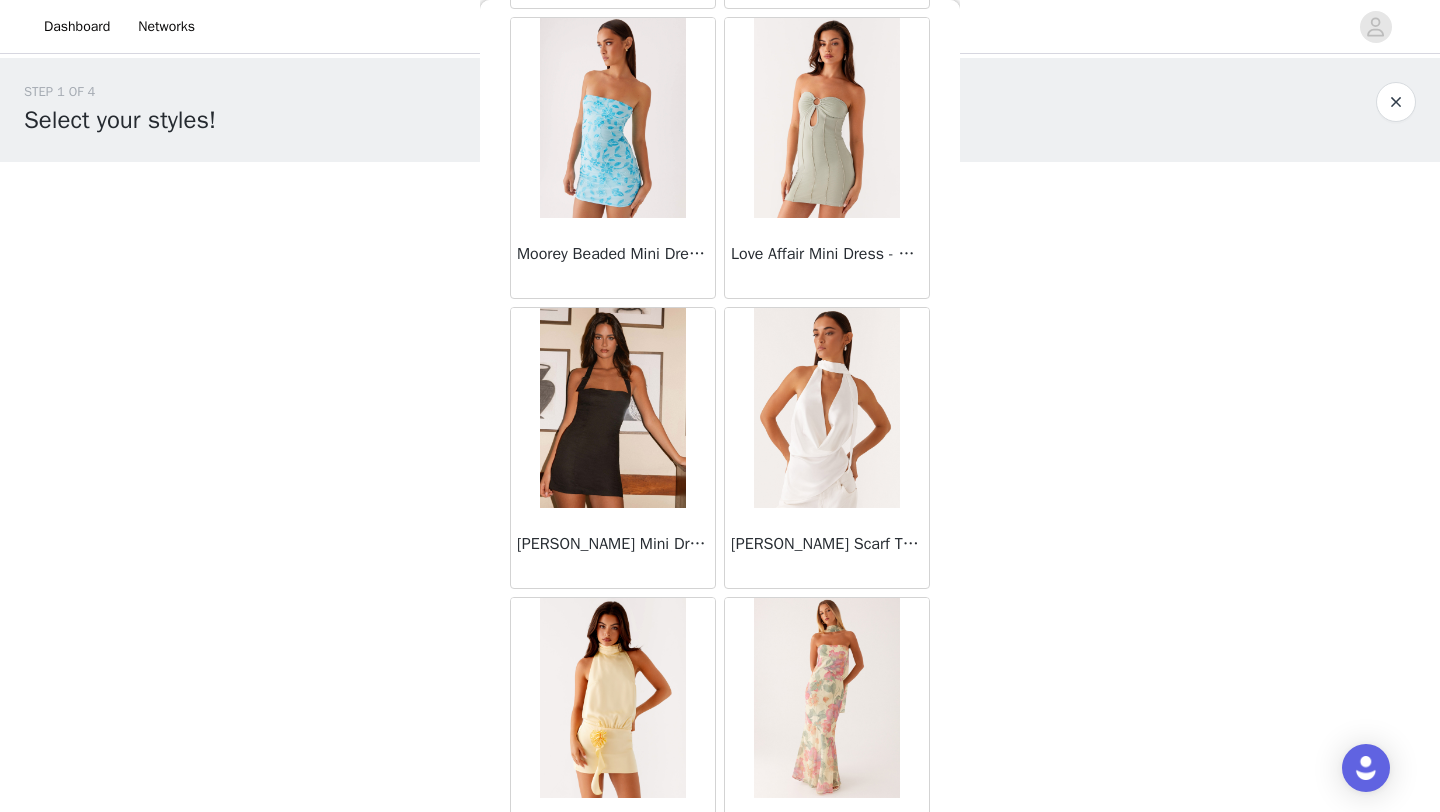 scroll, scrollTop: 25448, scrollLeft: 0, axis: vertical 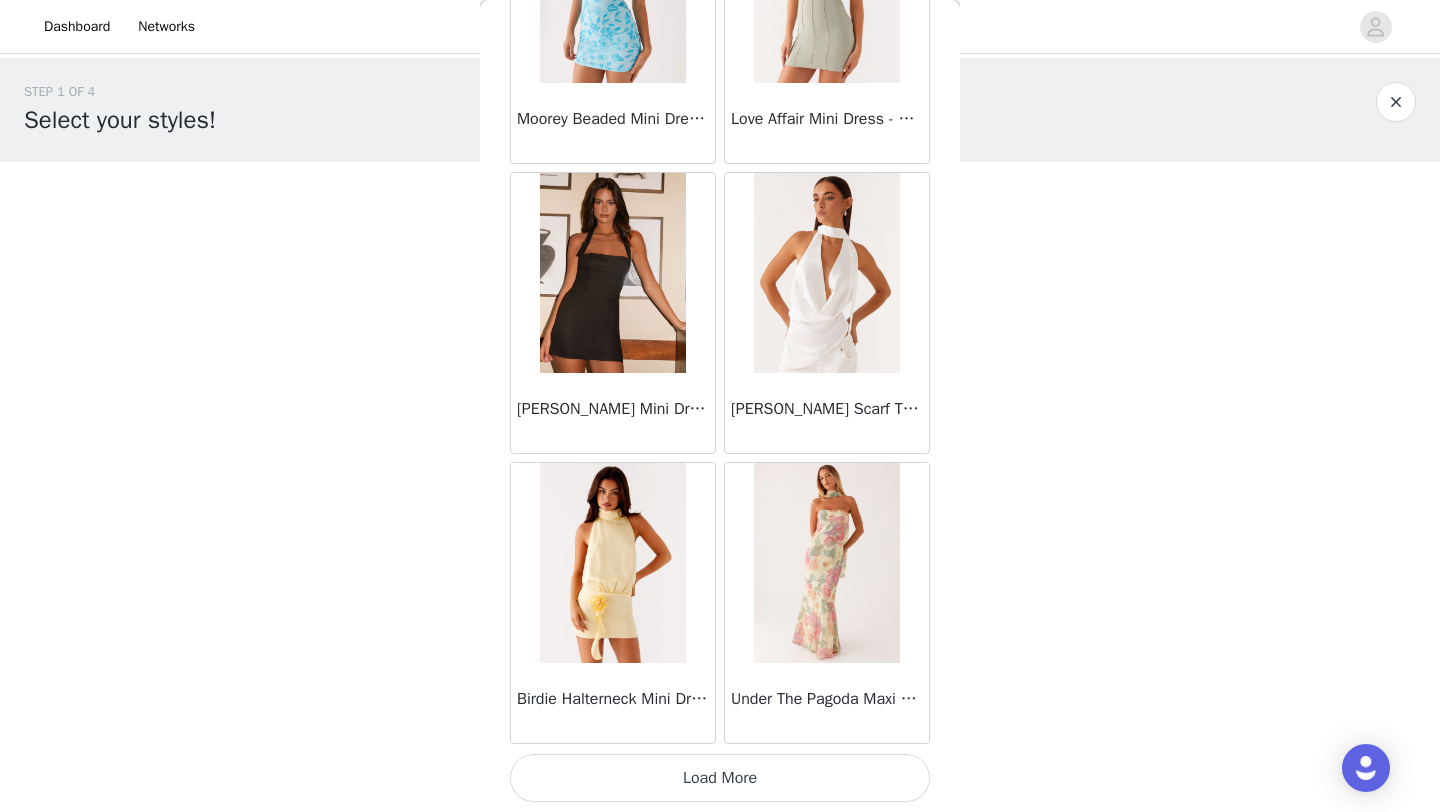 click on "Load More" at bounding box center [720, 778] 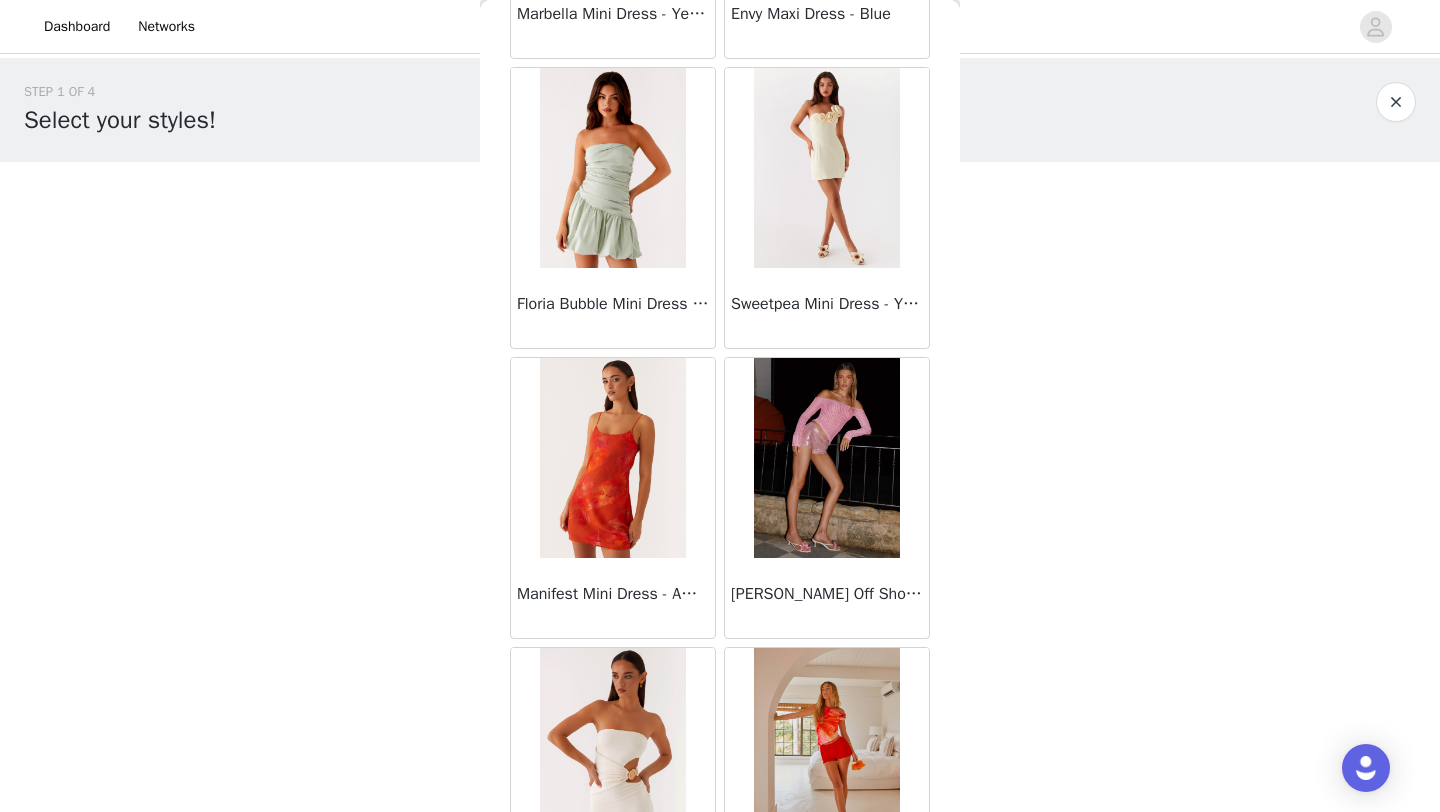 scroll, scrollTop: 21193, scrollLeft: 0, axis: vertical 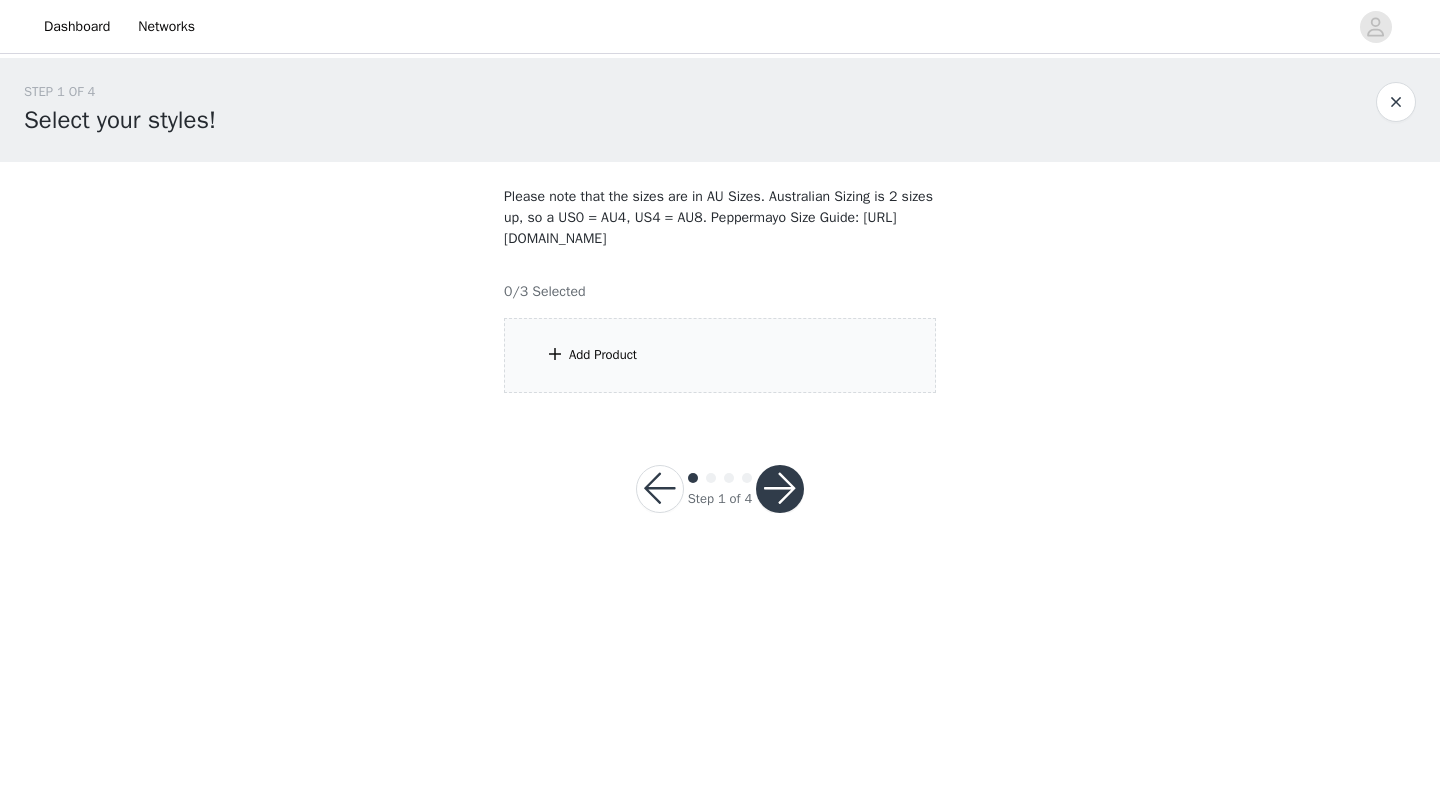 click on "Add Product" at bounding box center (720, 355) 